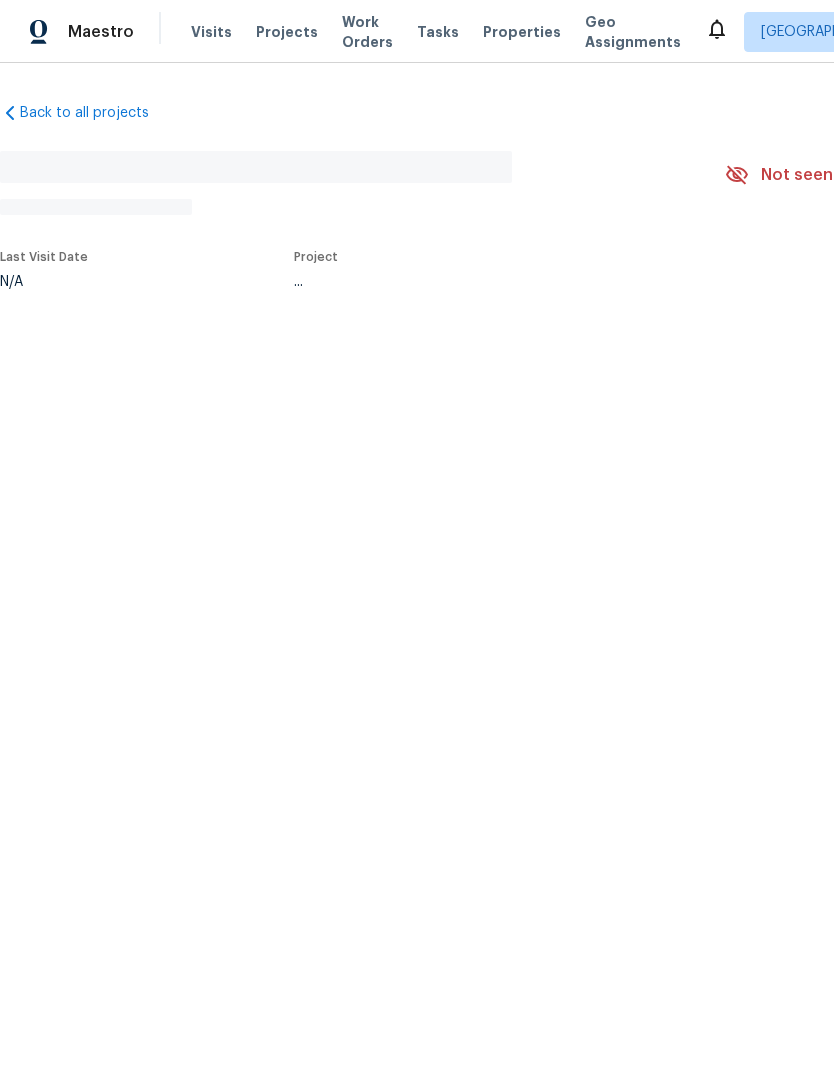 scroll, scrollTop: 0, scrollLeft: 0, axis: both 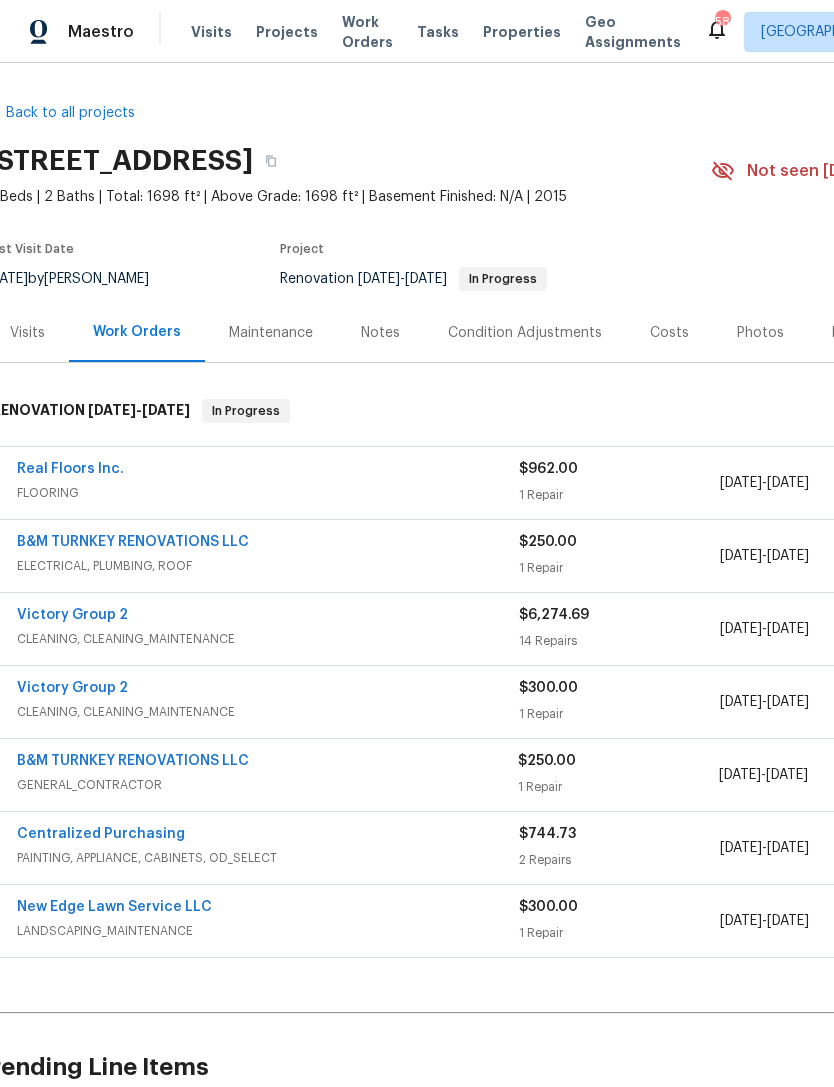 click on "Real Floors Inc." at bounding box center (268, 471) 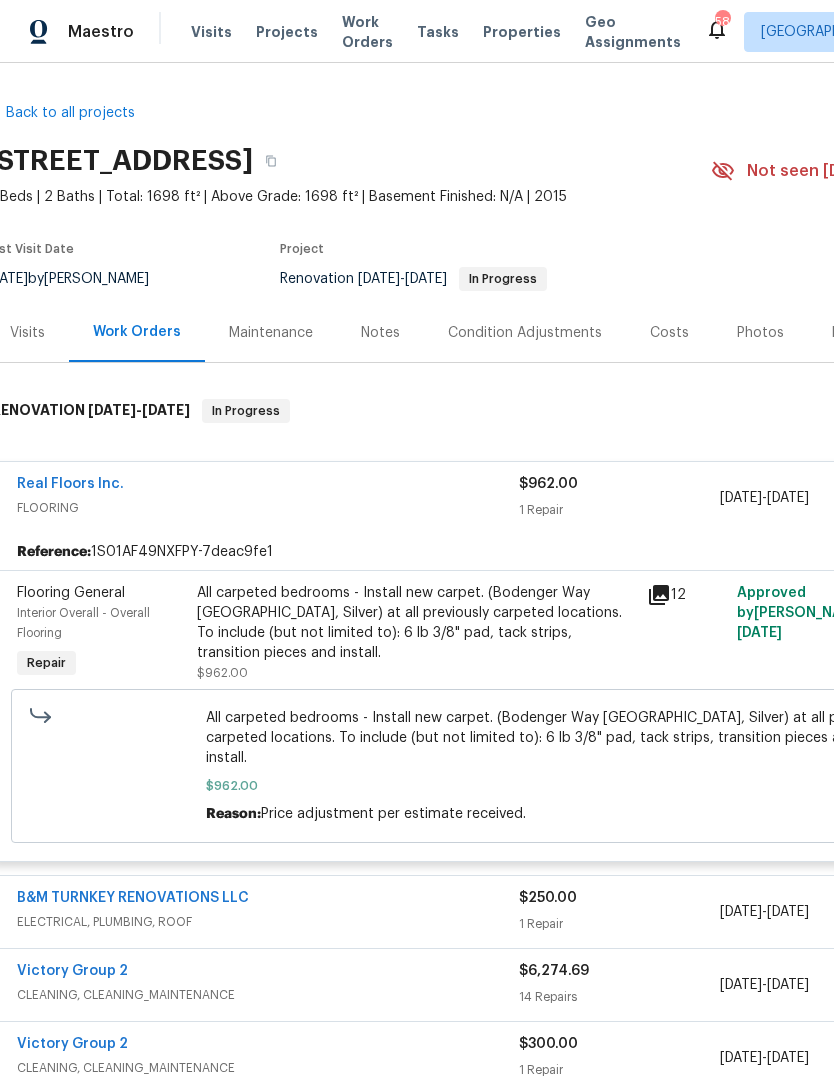 click on "All carpeted bedrooms - Install new carpet. (Bodenger Way [GEOGRAPHIC_DATA], Silver) at all previously carpeted locations. To include (but not limited to): 6 lb 3/8" pad, tack strips, transition pieces and install." at bounding box center [416, 623] 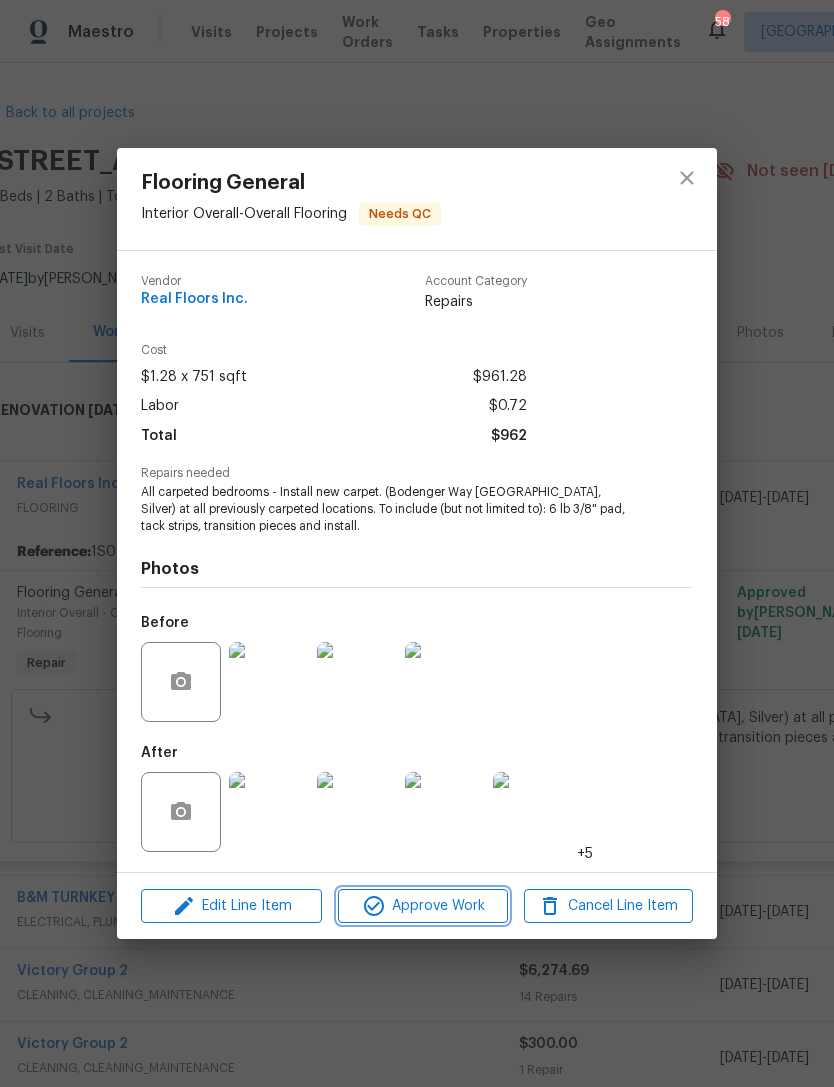 click on "Approve Work" at bounding box center (422, 906) 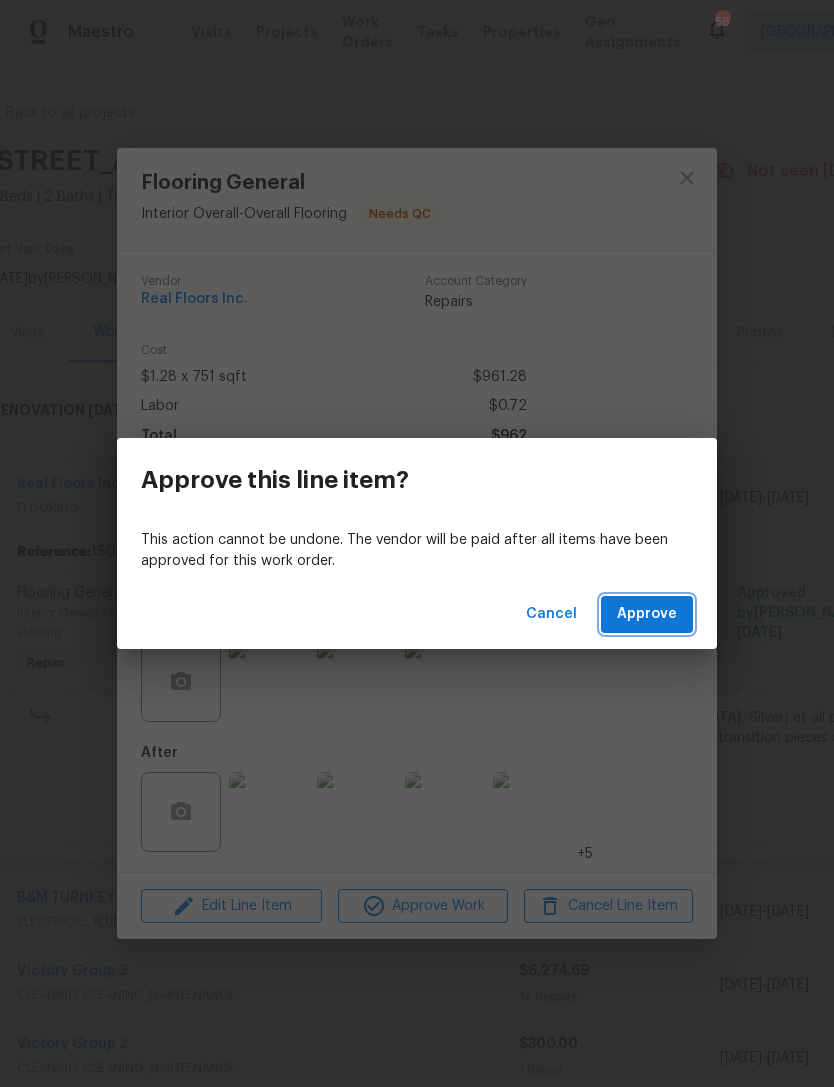 click on "Approve" at bounding box center [647, 614] 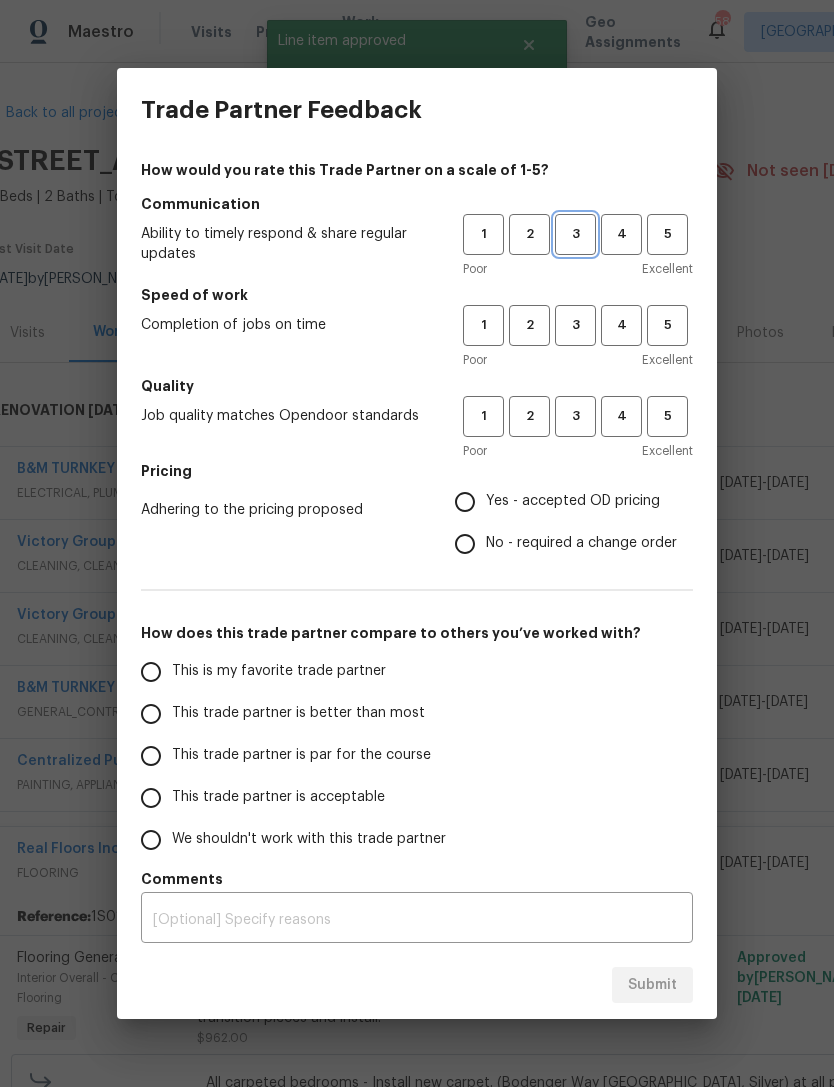 click on "3" at bounding box center (575, 234) 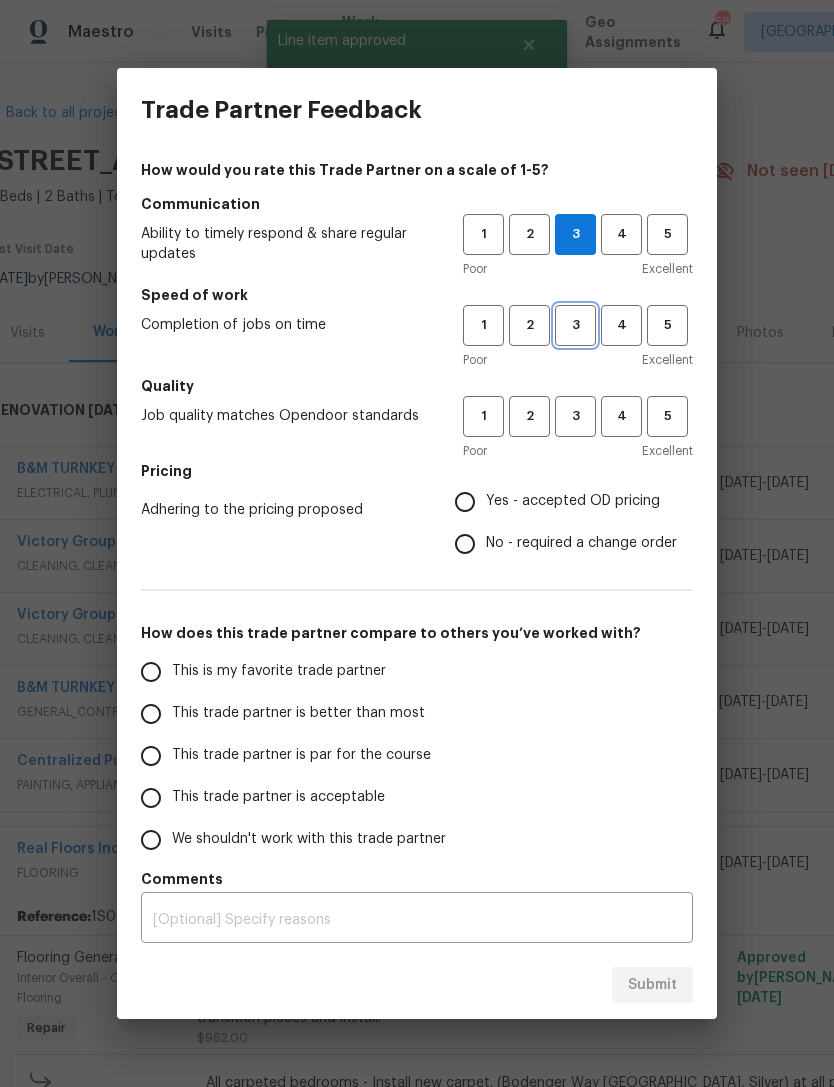 click on "3" at bounding box center (575, 325) 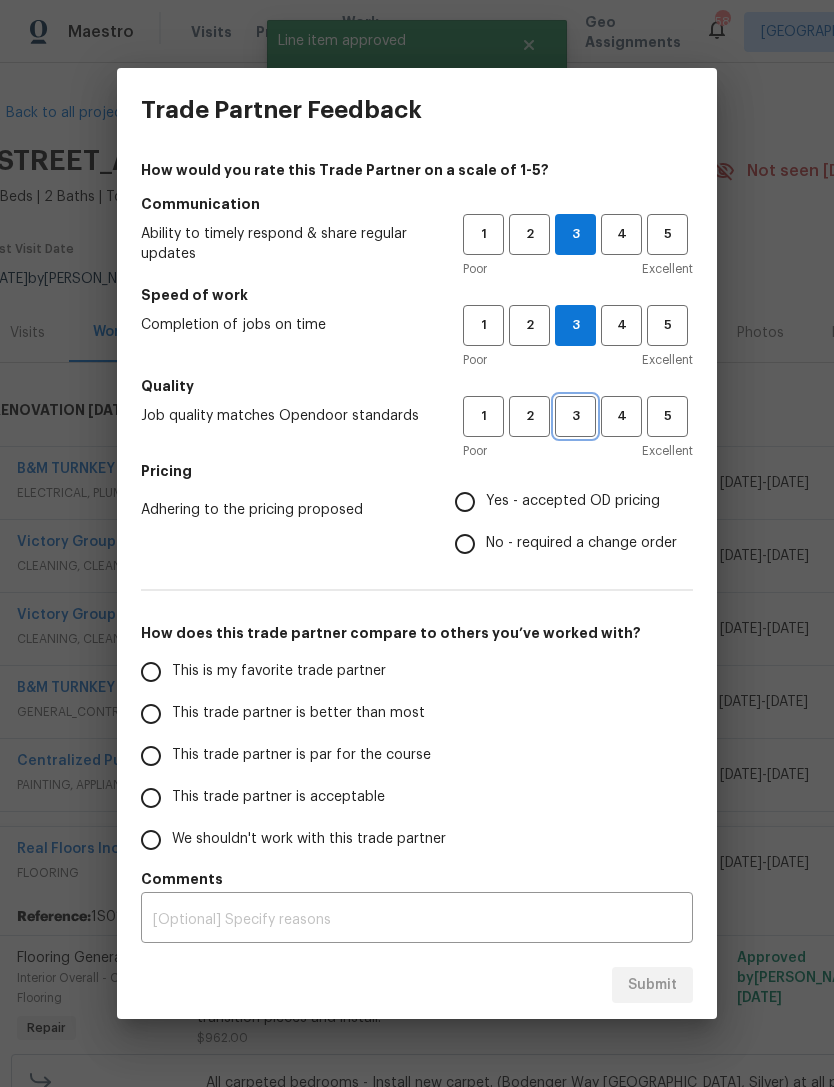 click on "3" at bounding box center [575, 416] 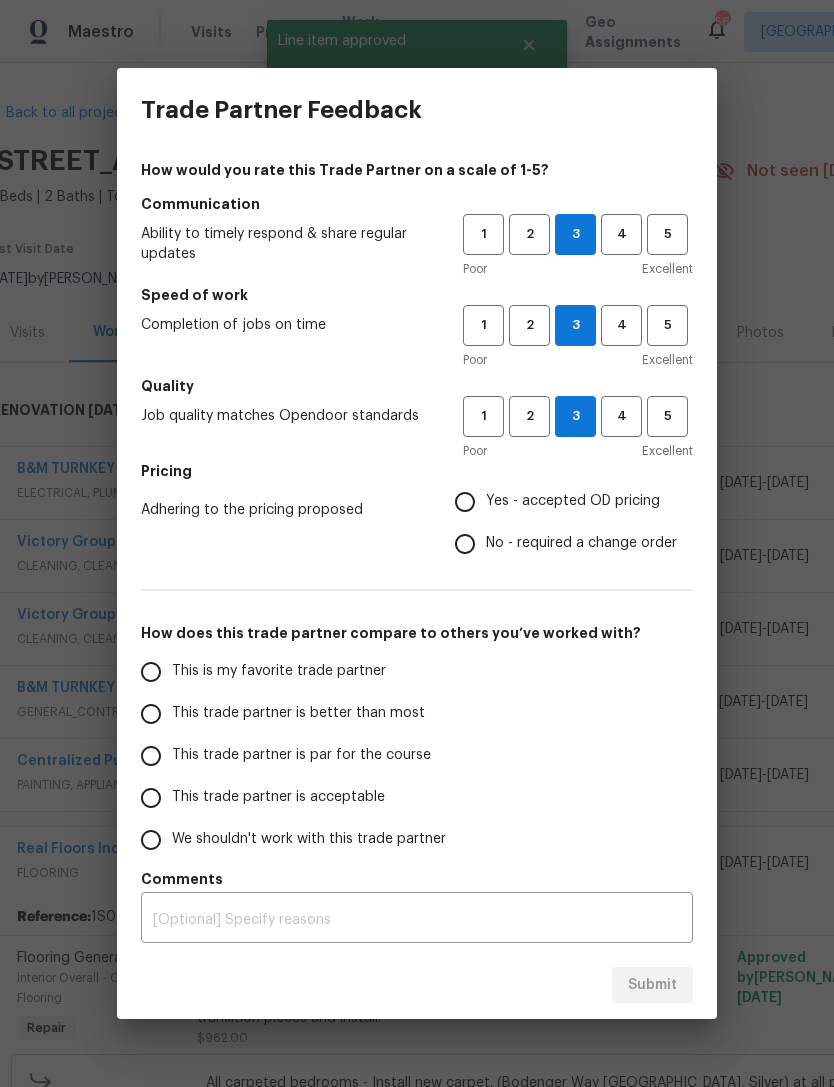 click on "Yes - accepted OD pricing" at bounding box center [573, 501] 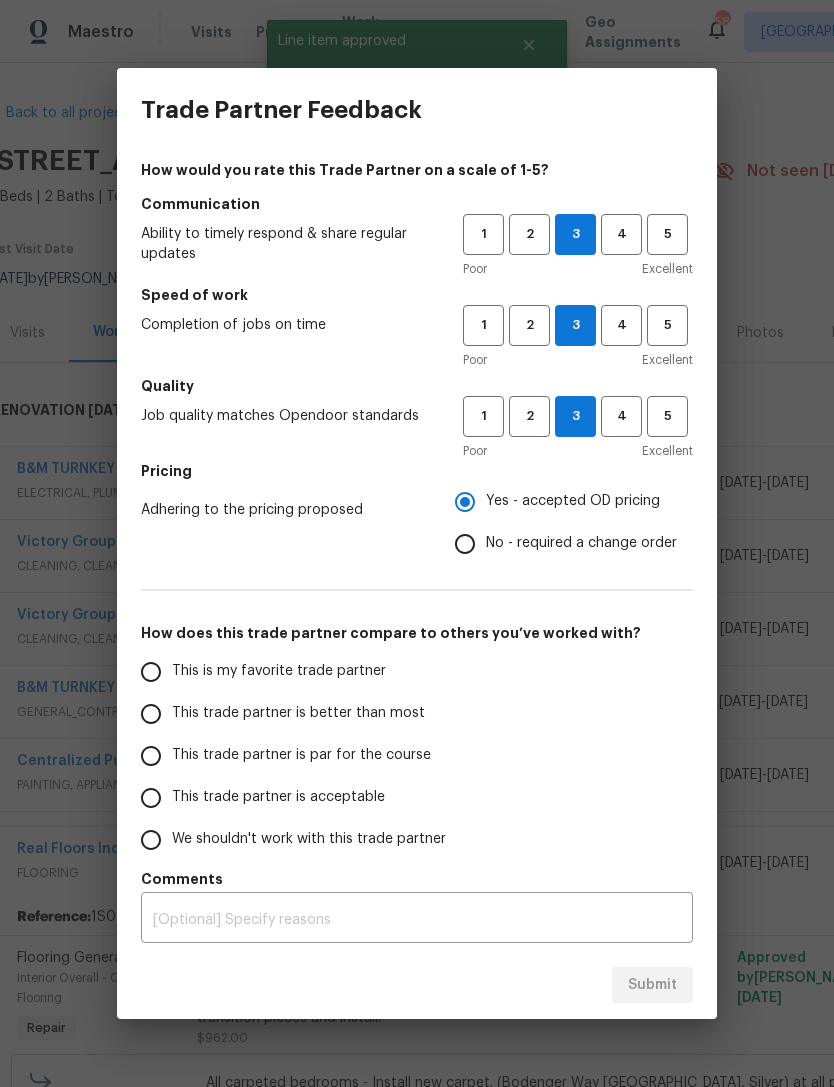 click on "This trade partner is better than most" at bounding box center (298, 713) 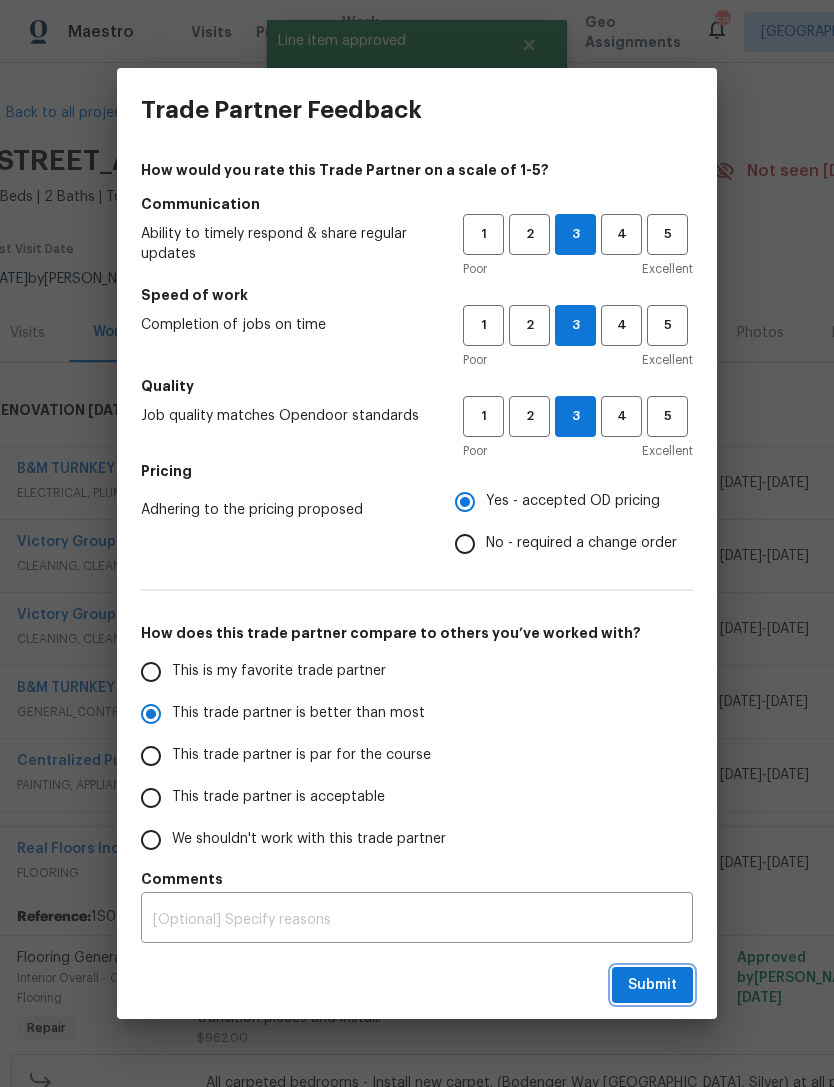 click on "Submit" at bounding box center (652, 985) 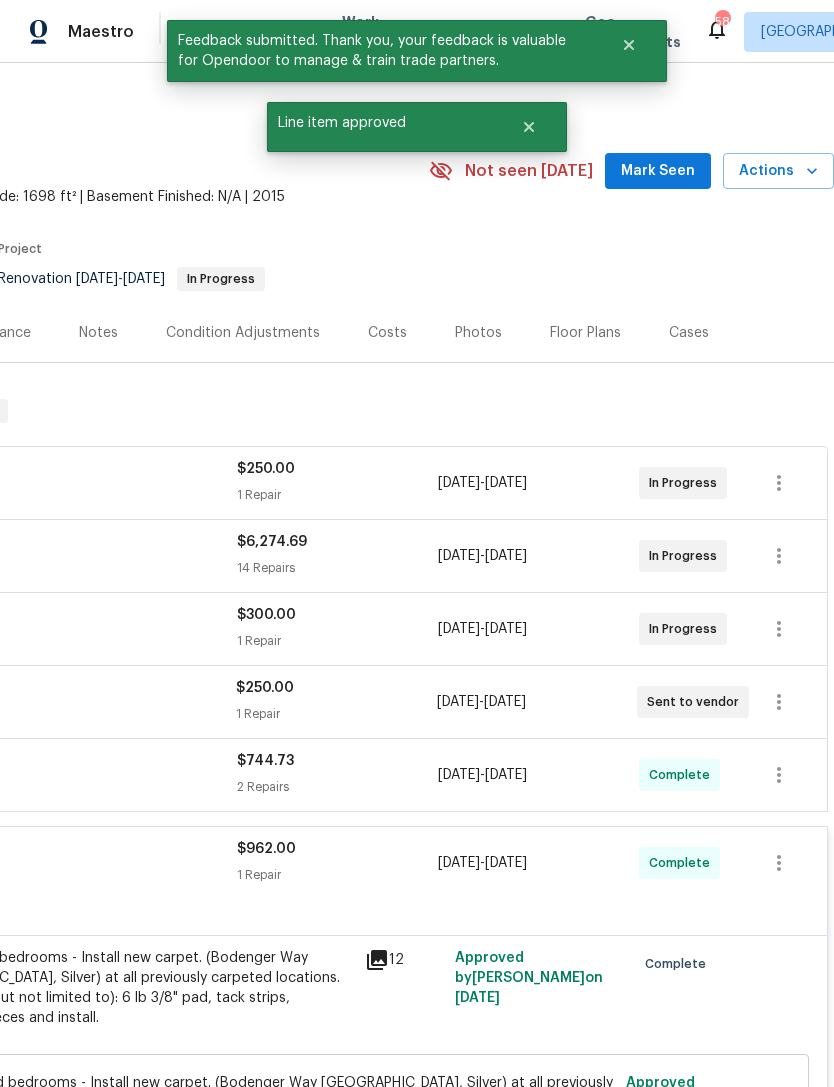 scroll, scrollTop: 0, scrollLeft: 296, axis: horizontal 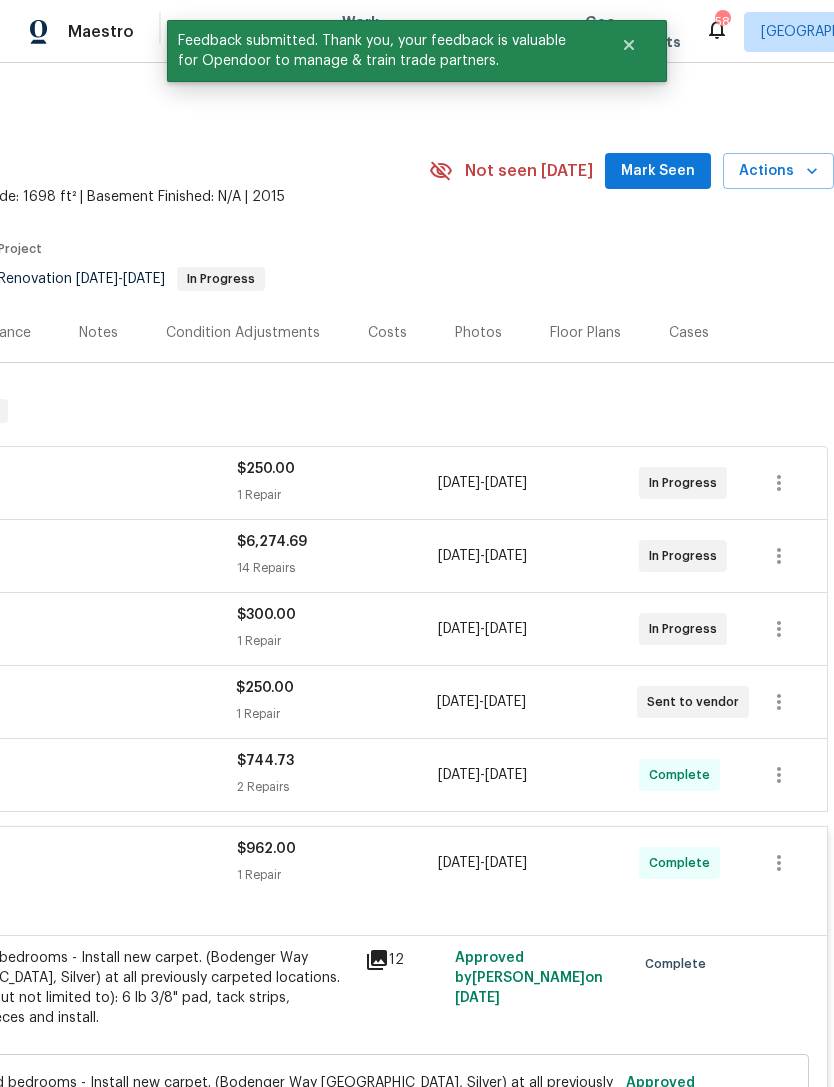 click on "Actions" at bounding box center (778, 171) 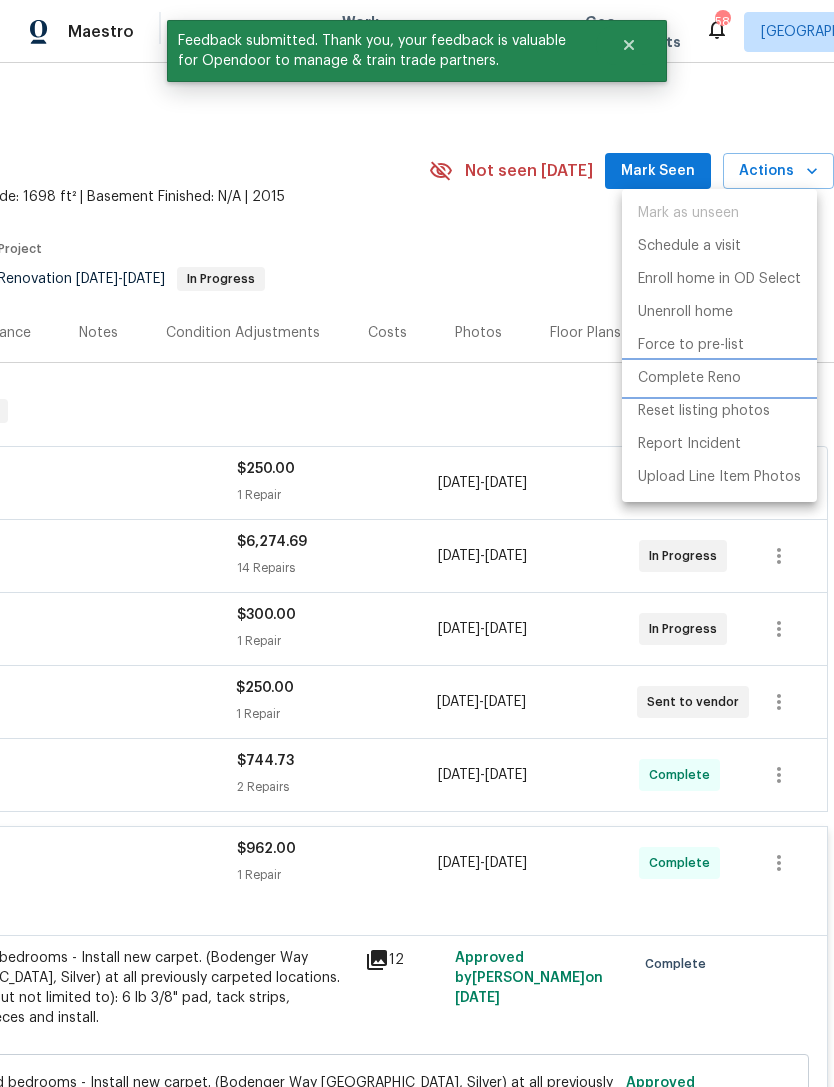 click on "Complete Reno" at bounding box center [689, 378] 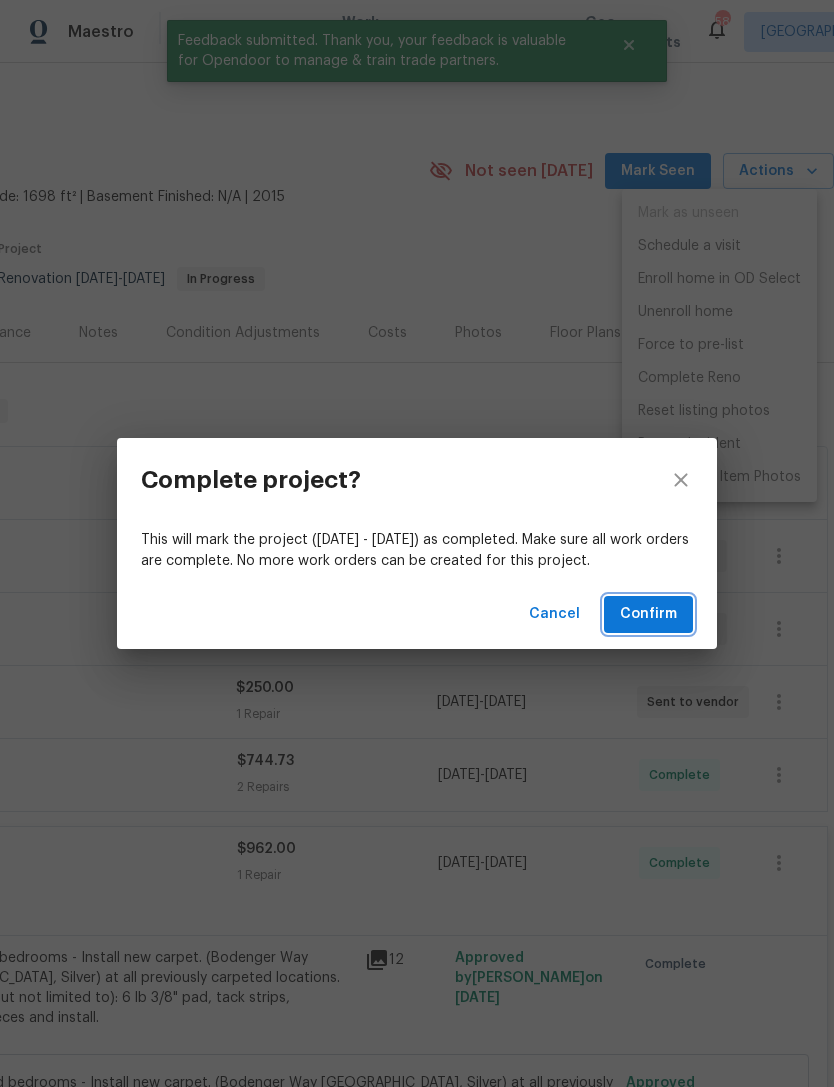 click on "Confirm" at bounding box center [648, 614] 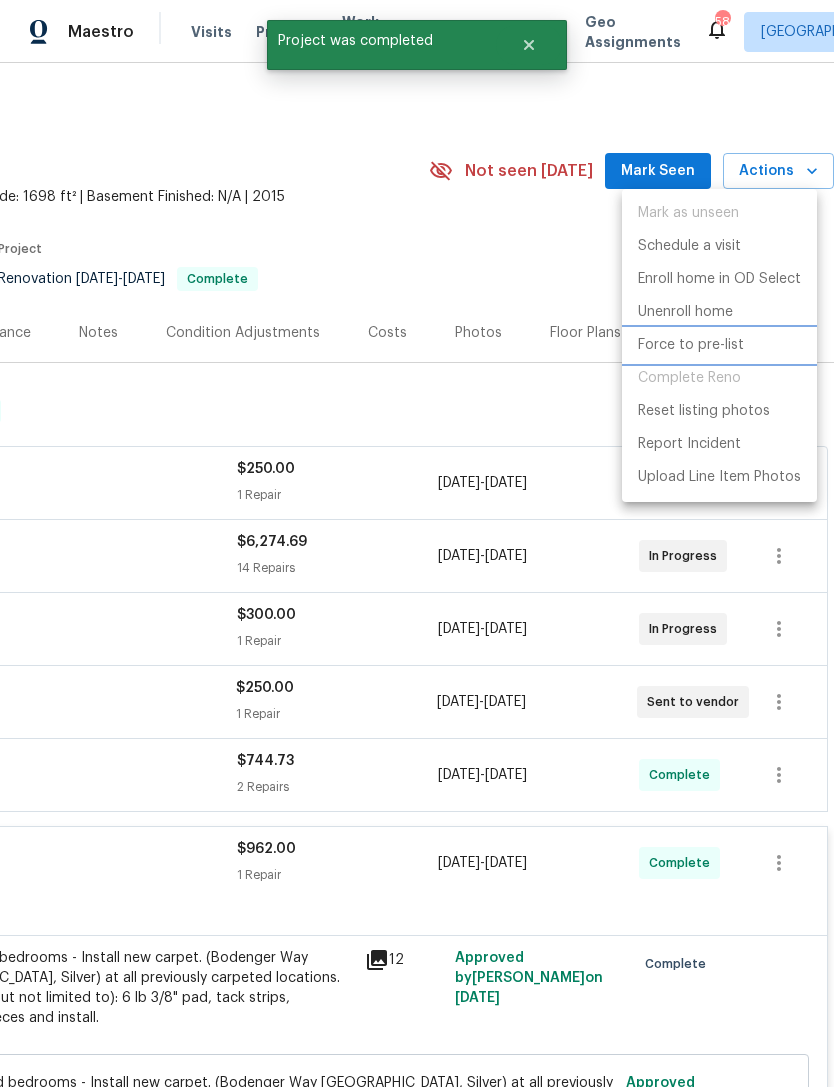 click on "Force to pre-list" at bounding box center [691, 345] 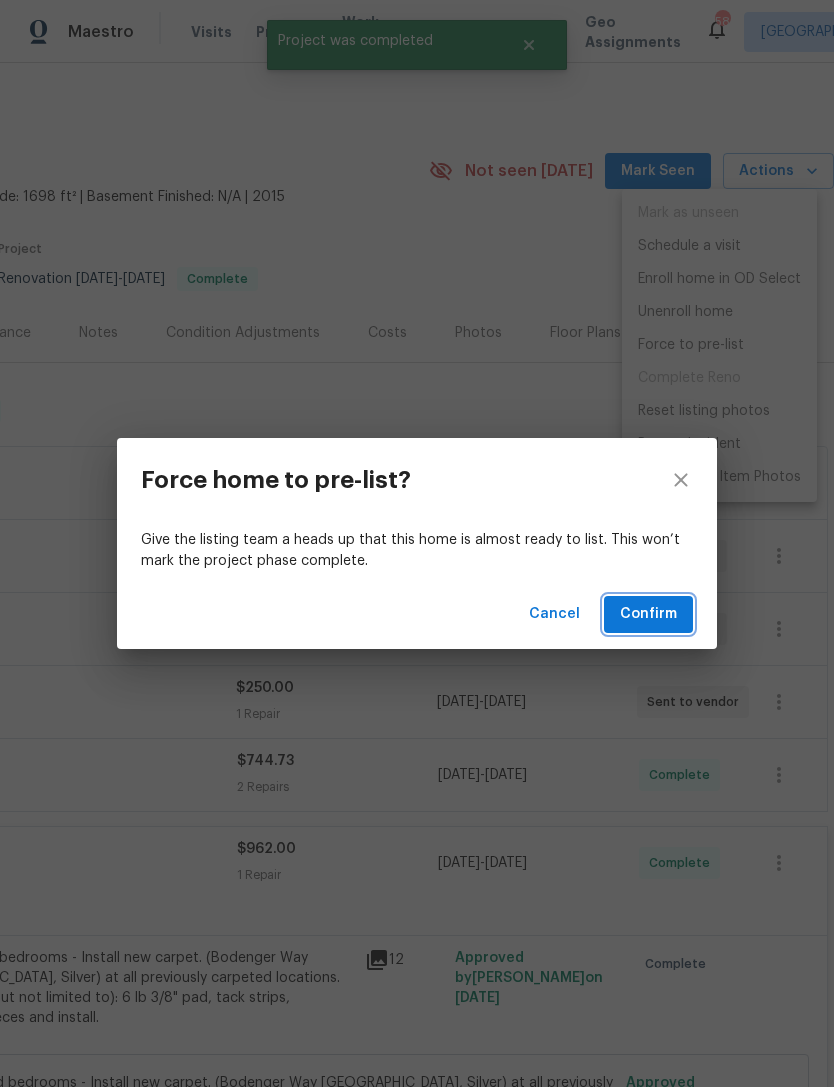 click on "Confirm" at bounding box center (648, 614) 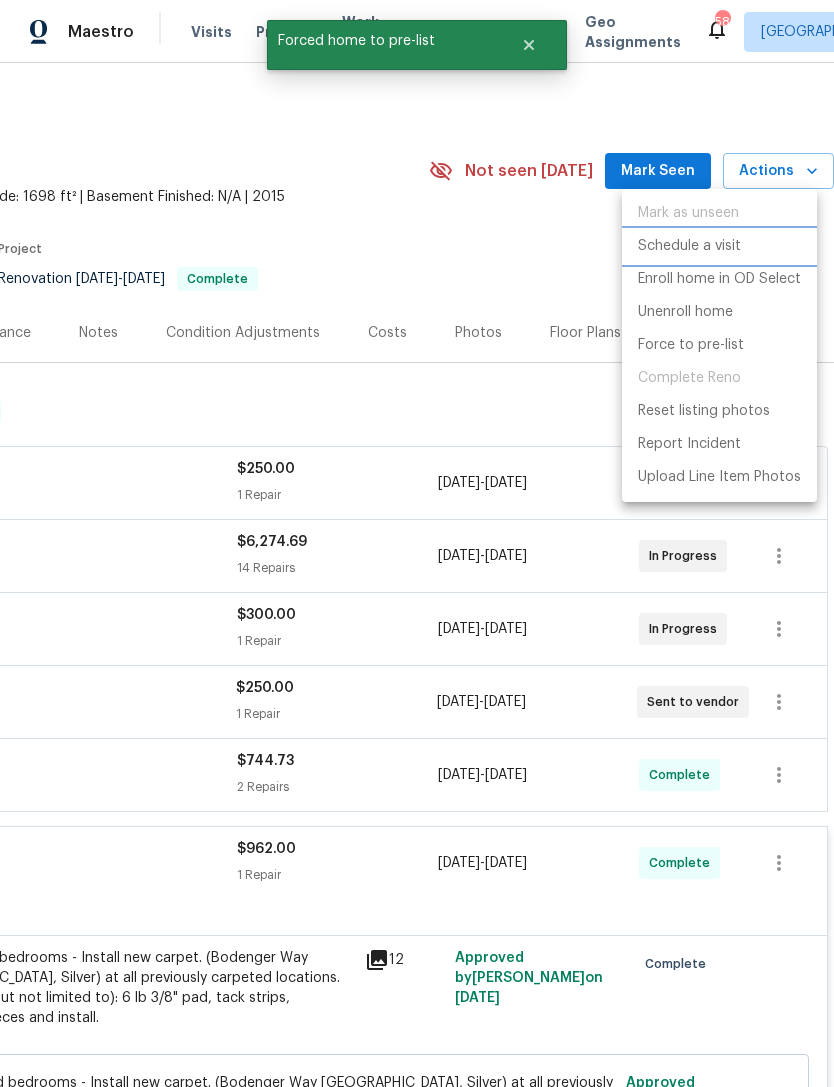click on "Schedule a visit" at bounding box center (689, 246) 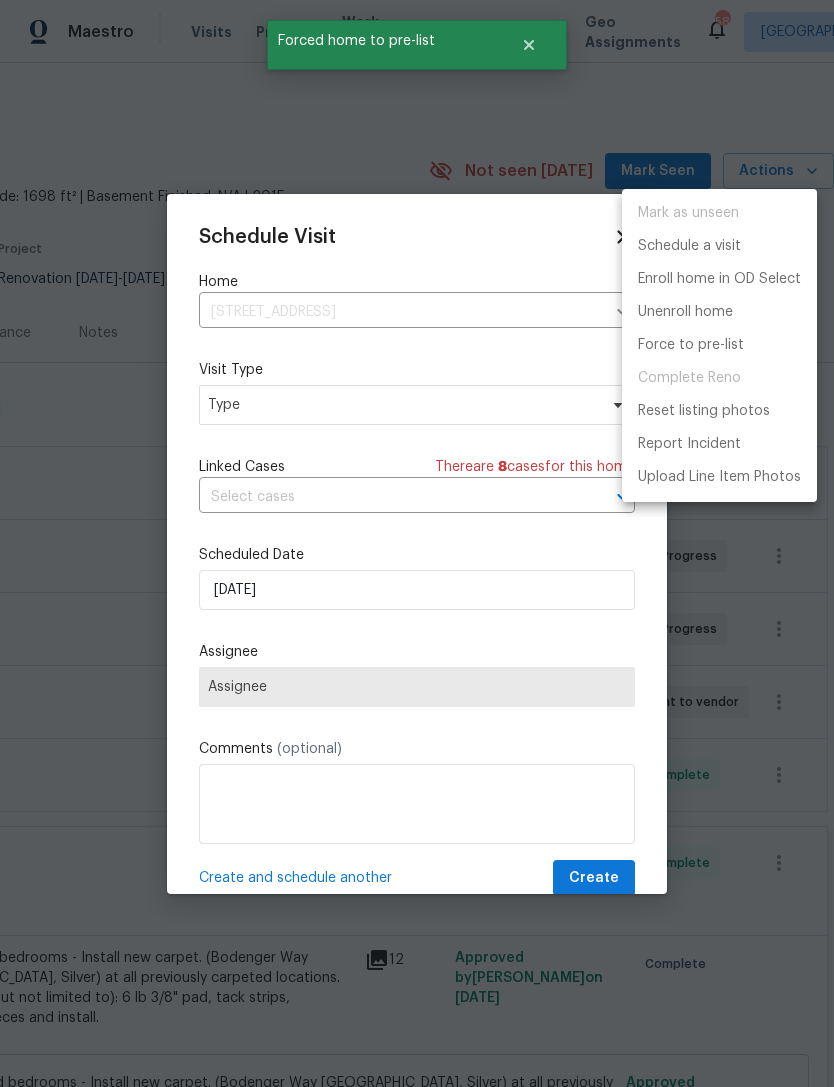 click at bounding box center [417, 543] 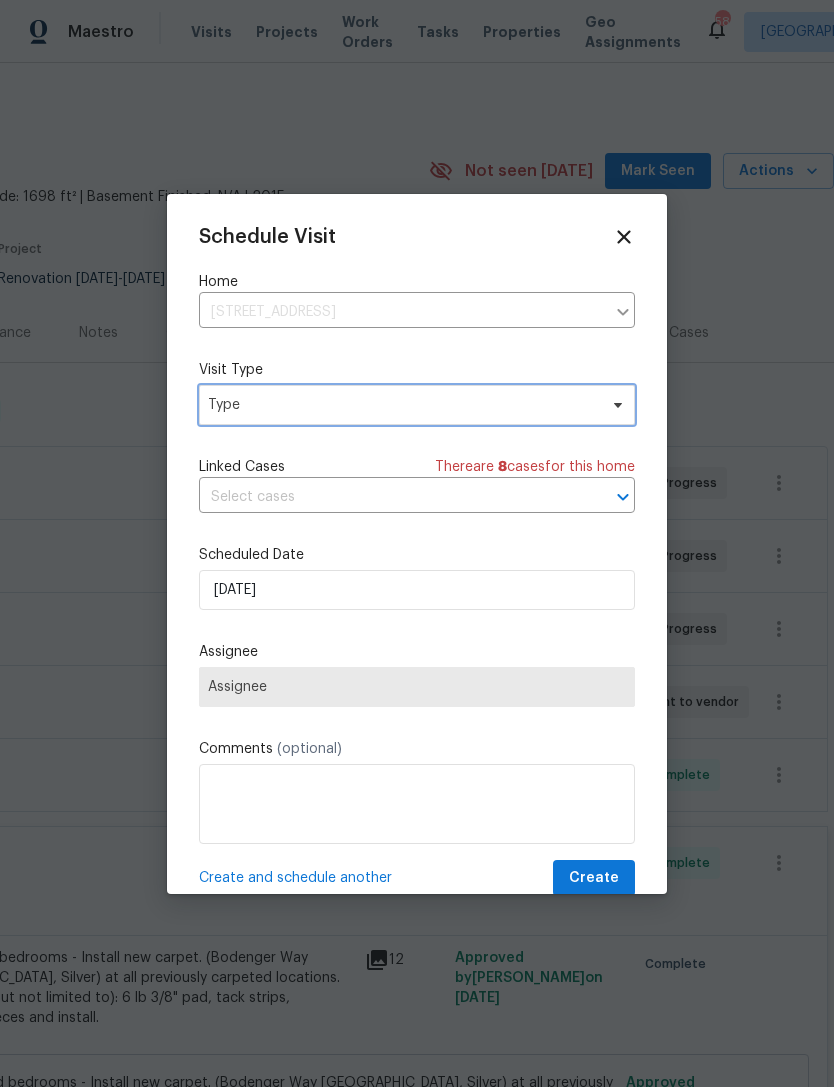 click on "Type" at bounding box center (402, 405) 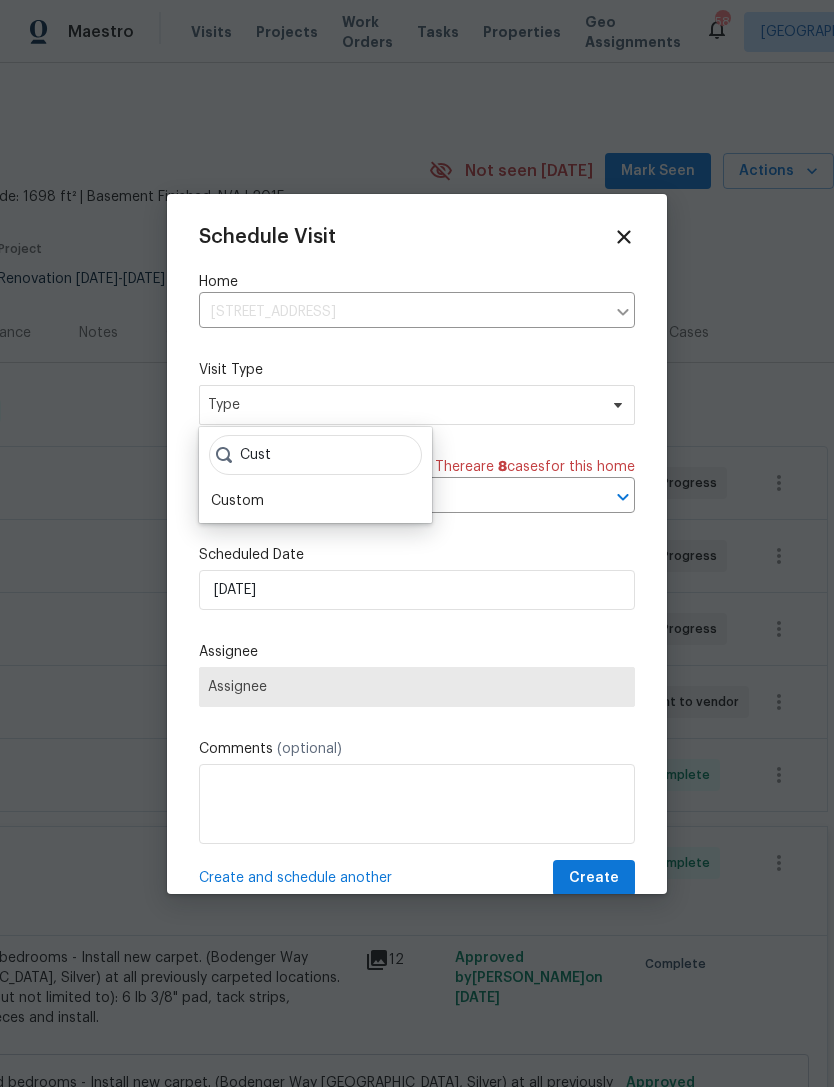type on "Cust" 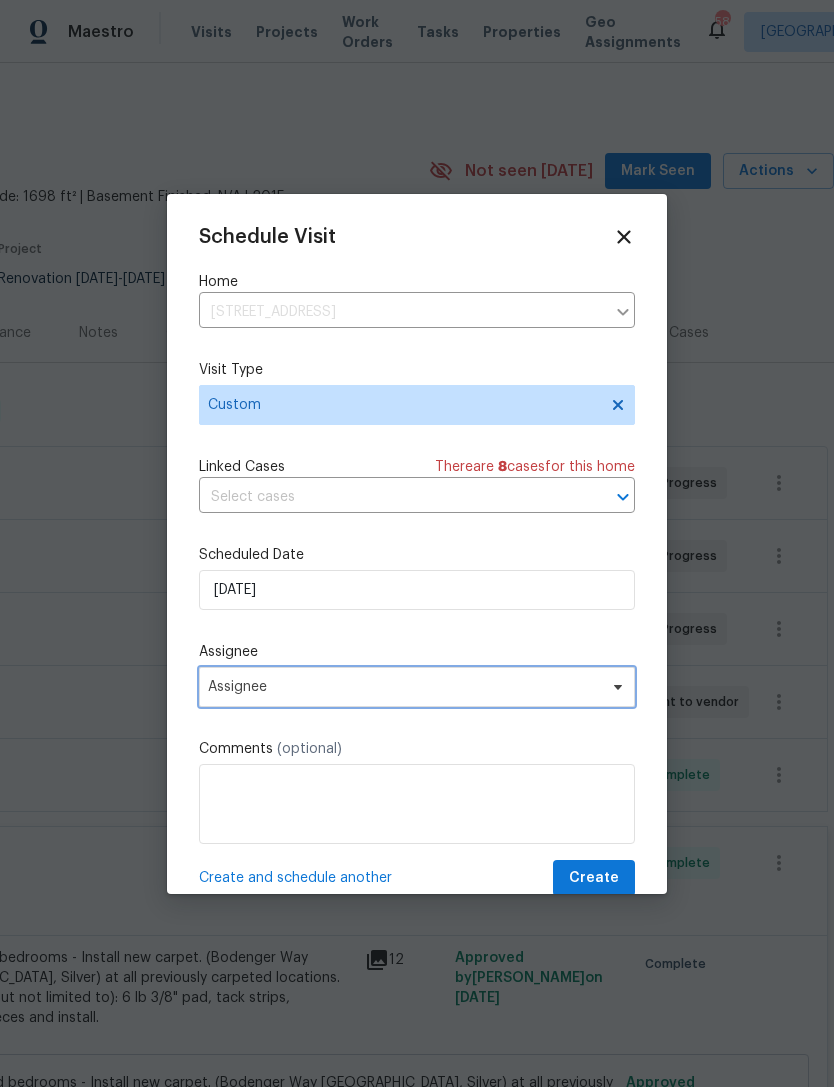 click on "Assignee" at bounding box center [404, 687] 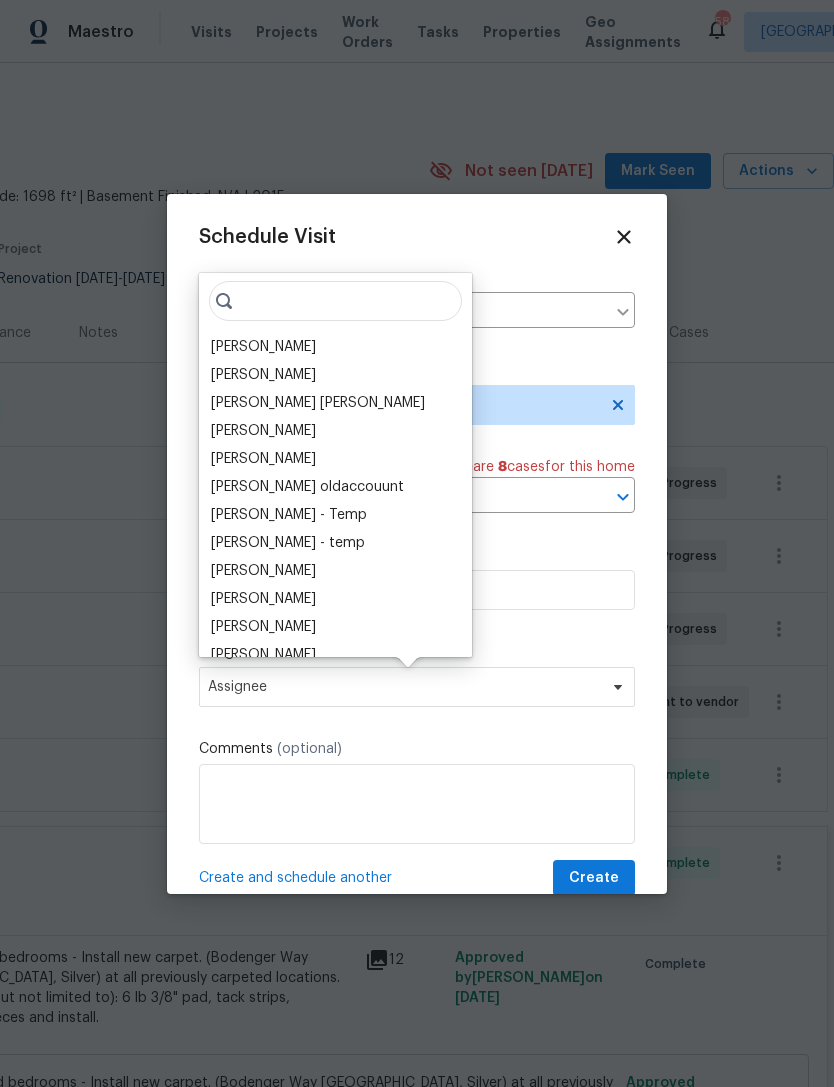 click on "[PERSON_NAME]" at bounding box center (263, 347) 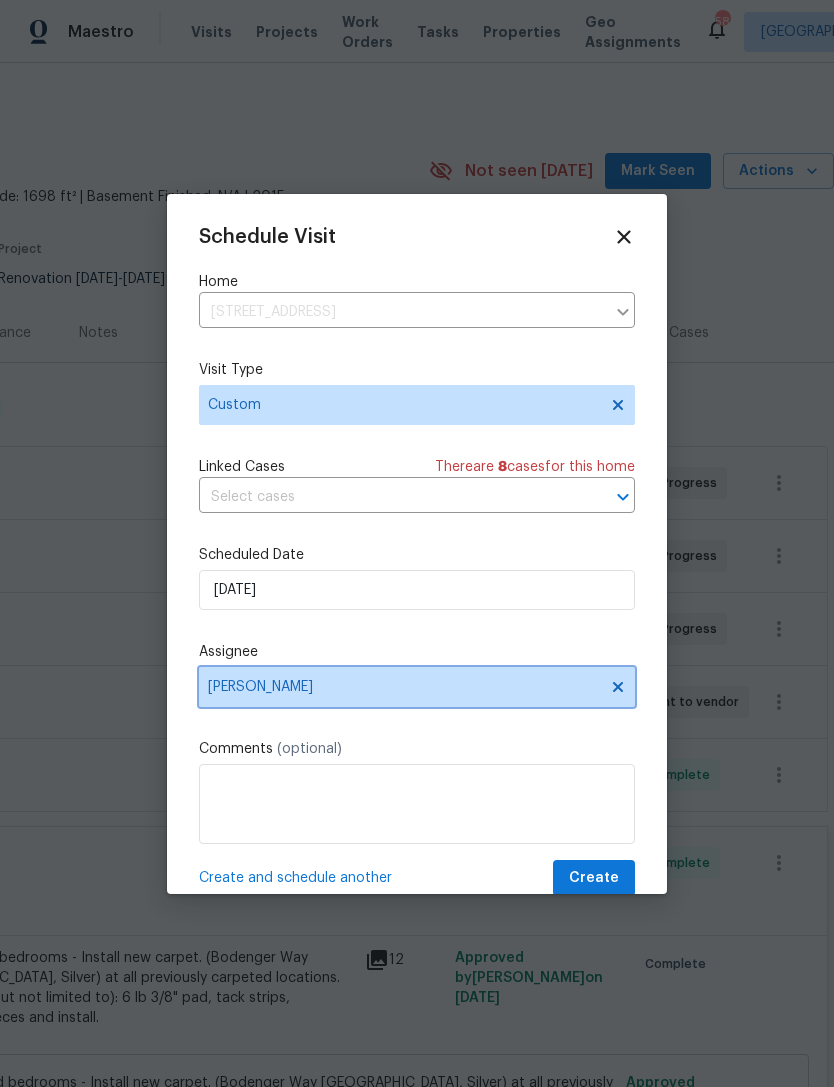 click on "[PERSON_NAME]" at bounding box center (417, 687) 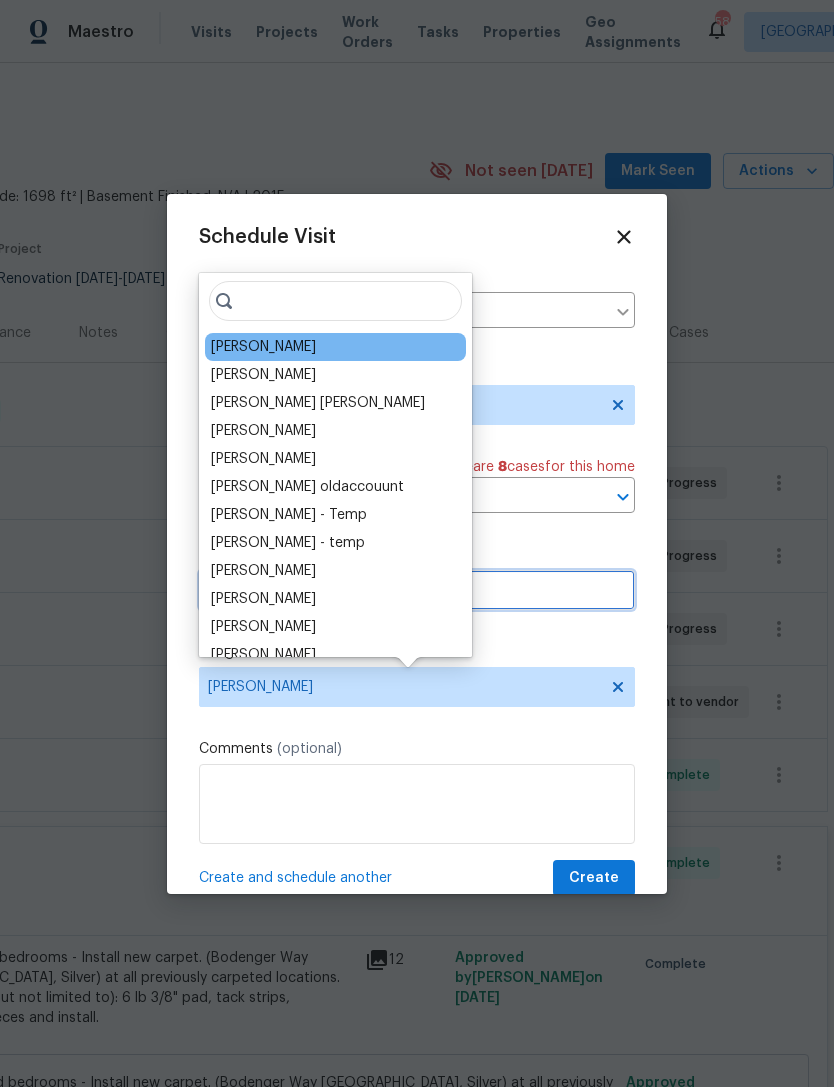 click on "7/17/2025" at bounding box center (417, 590) 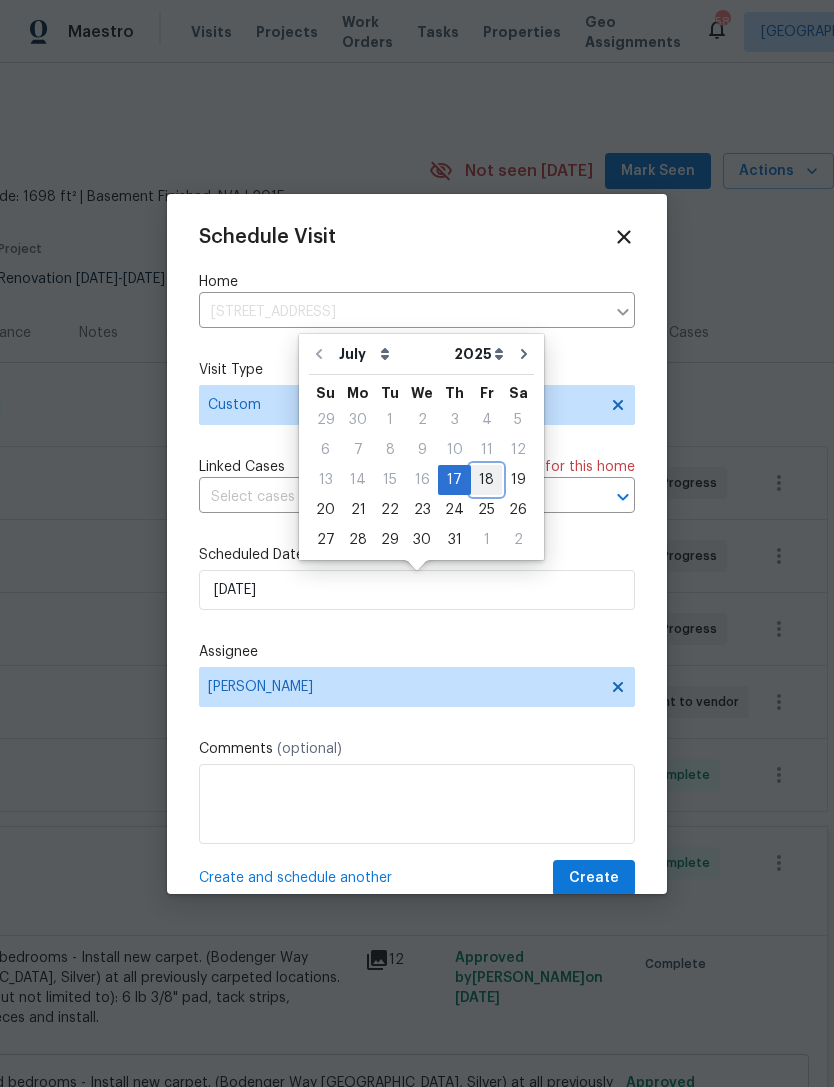click on "18" at bounding box center (486, 480) 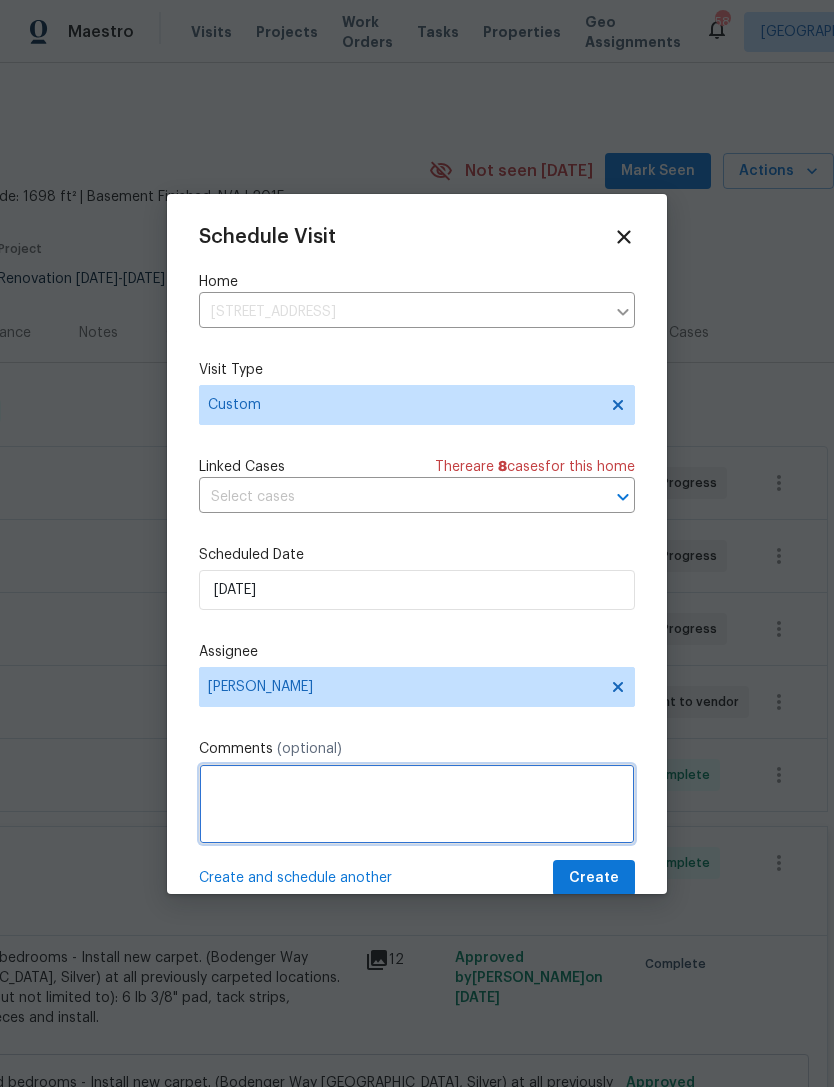 click at bounding box center (417, 804) 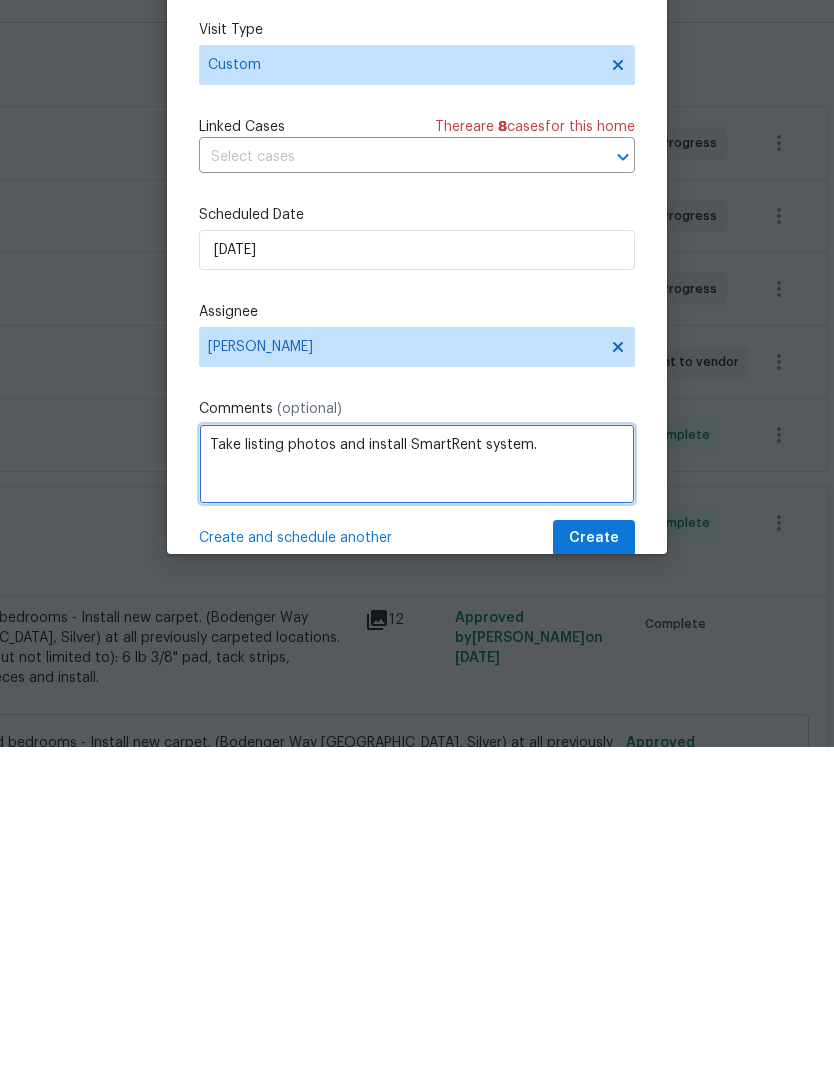 type on "Take listing photos and install SmartRent system." 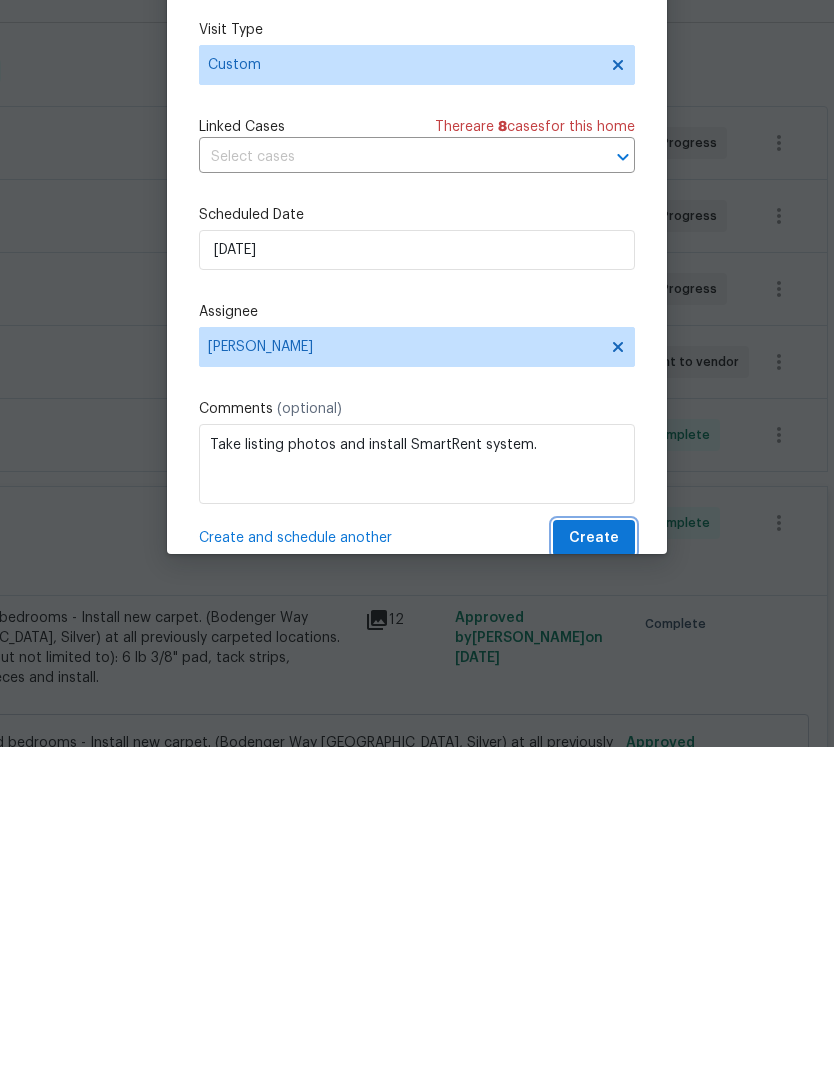 click on "Create" at bounding box center (594, 878) 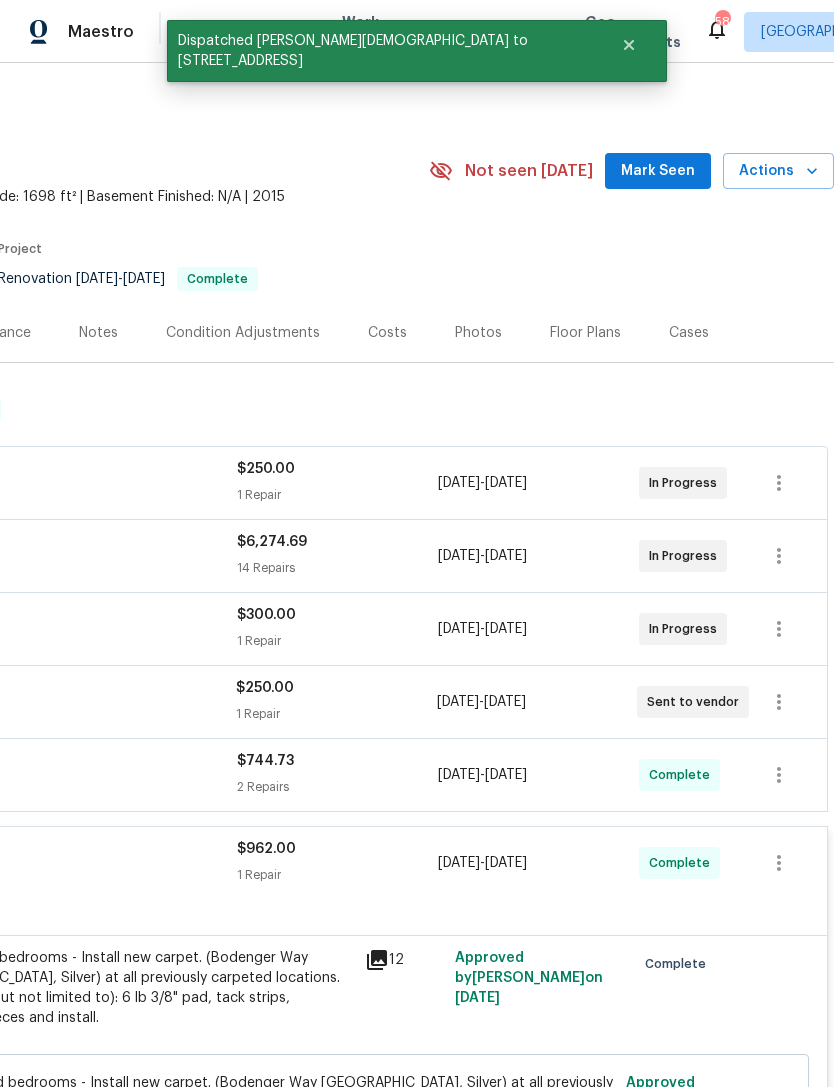 scroll, scrollTop: 0, scrollLeft: 0, axis: both 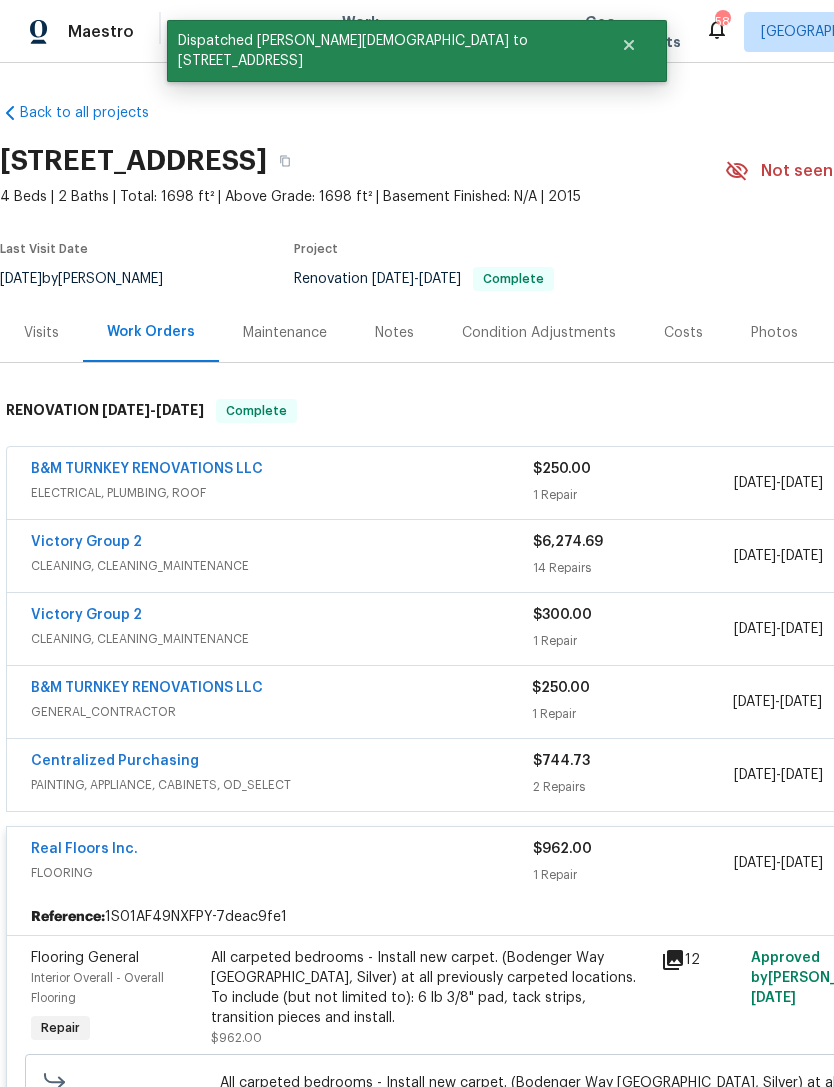 click on "Victory Group 2" at bounding box center [86, 542] 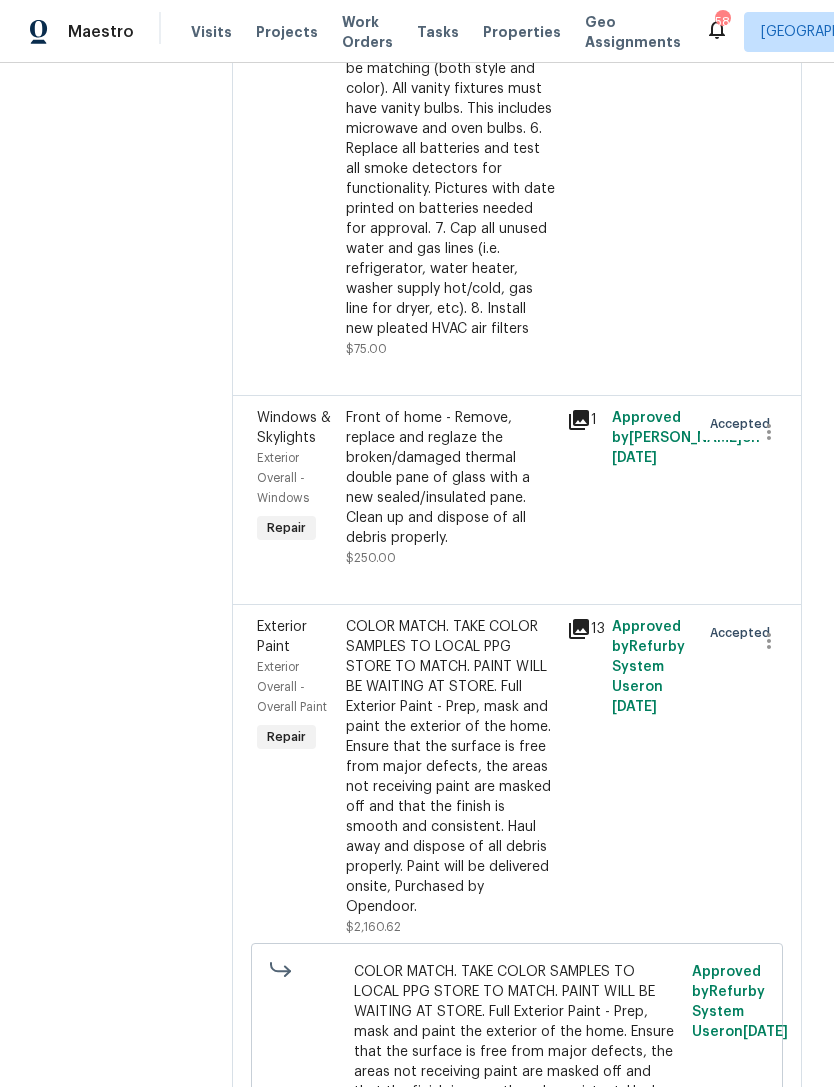 scroll, scrollTop: 2358, scrollLeft: 0, axis: vertical 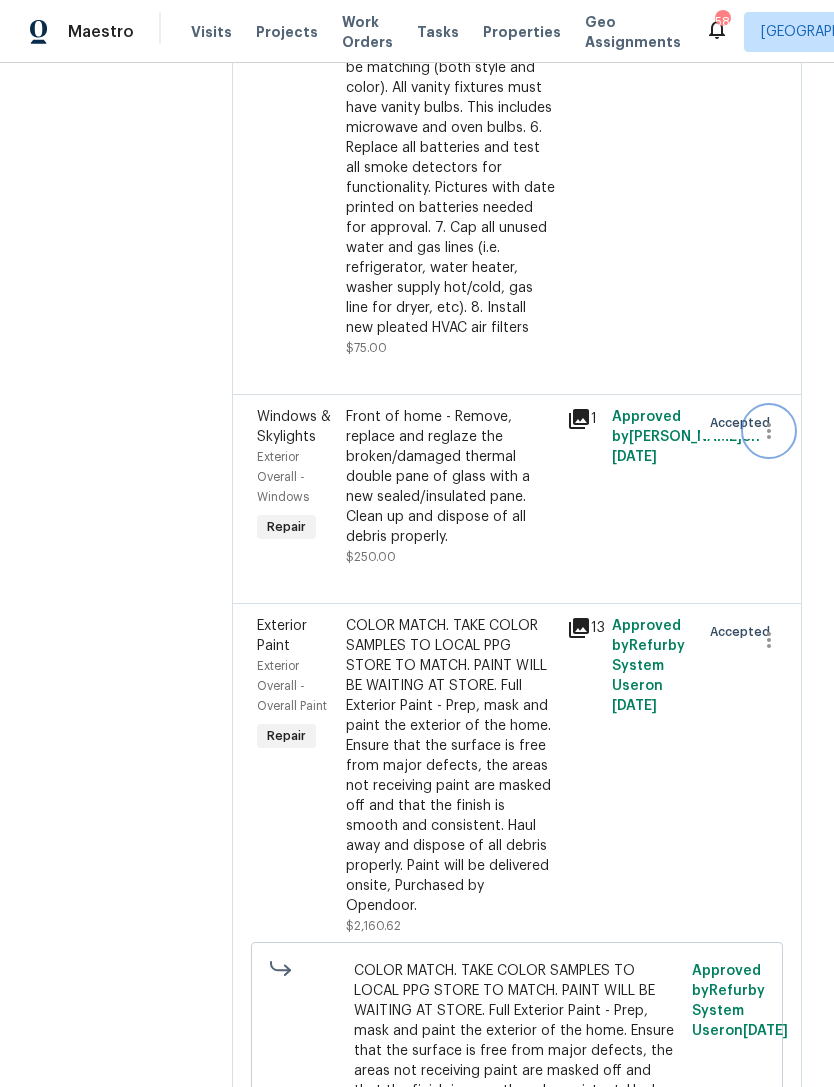 click 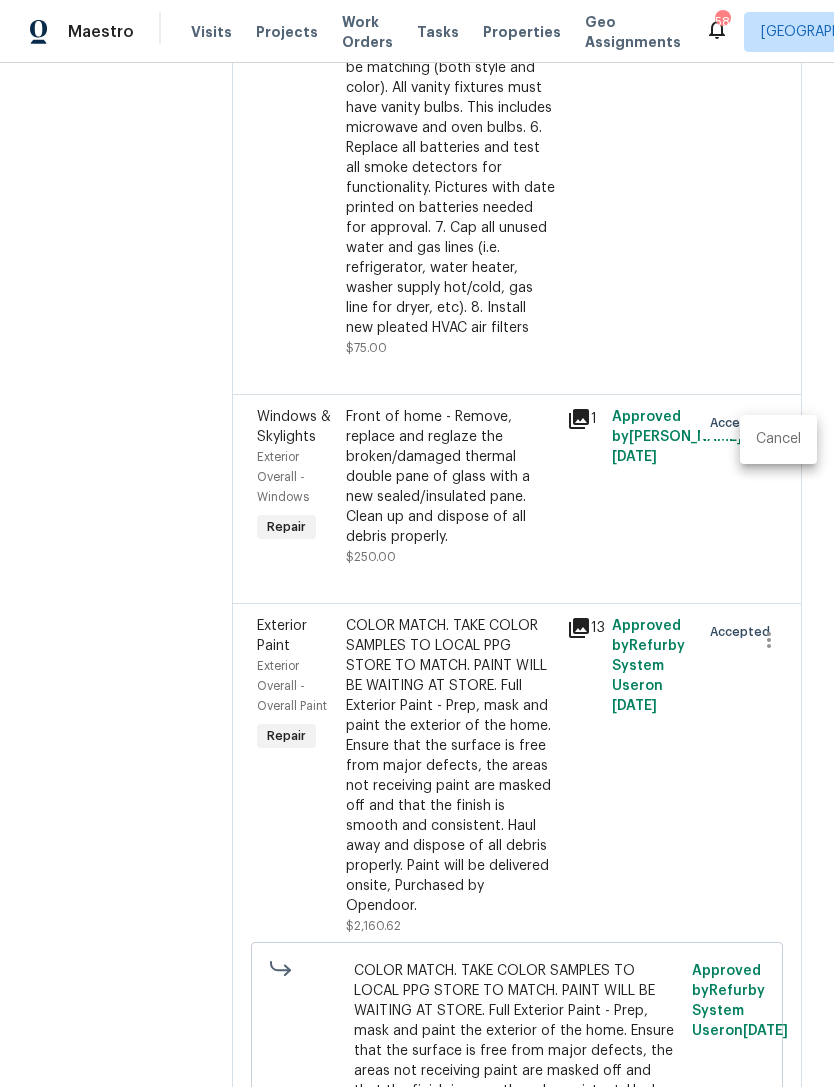 click on "Cancel" at bounding box center (778, 439) 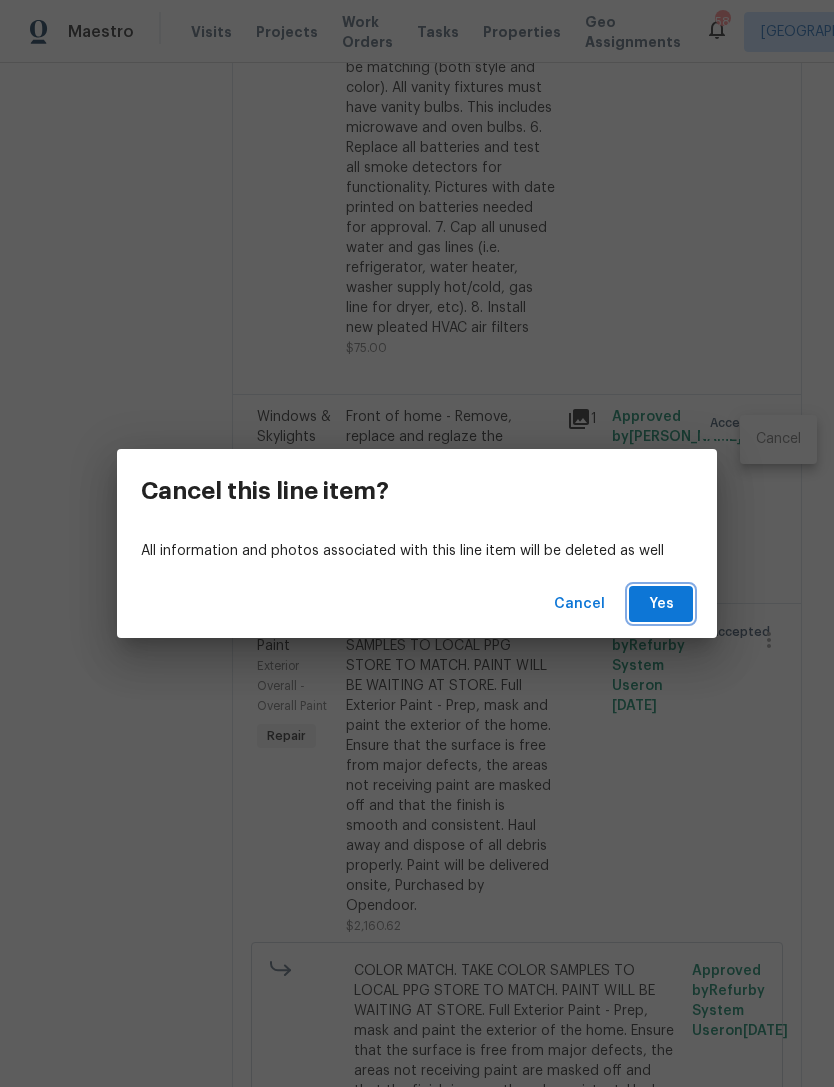 click on "Yes" at bounding box center [661, 604] 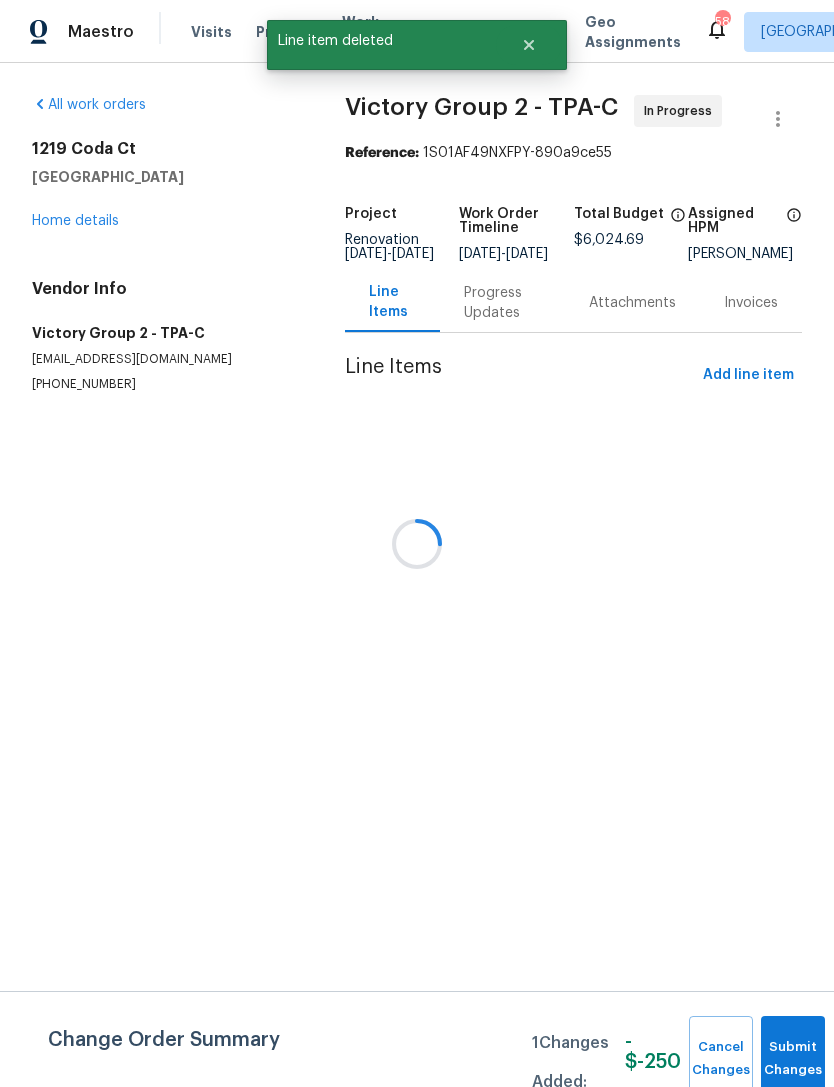 scroll, scrollTop: 0, scrollLeft: 0, axis: both 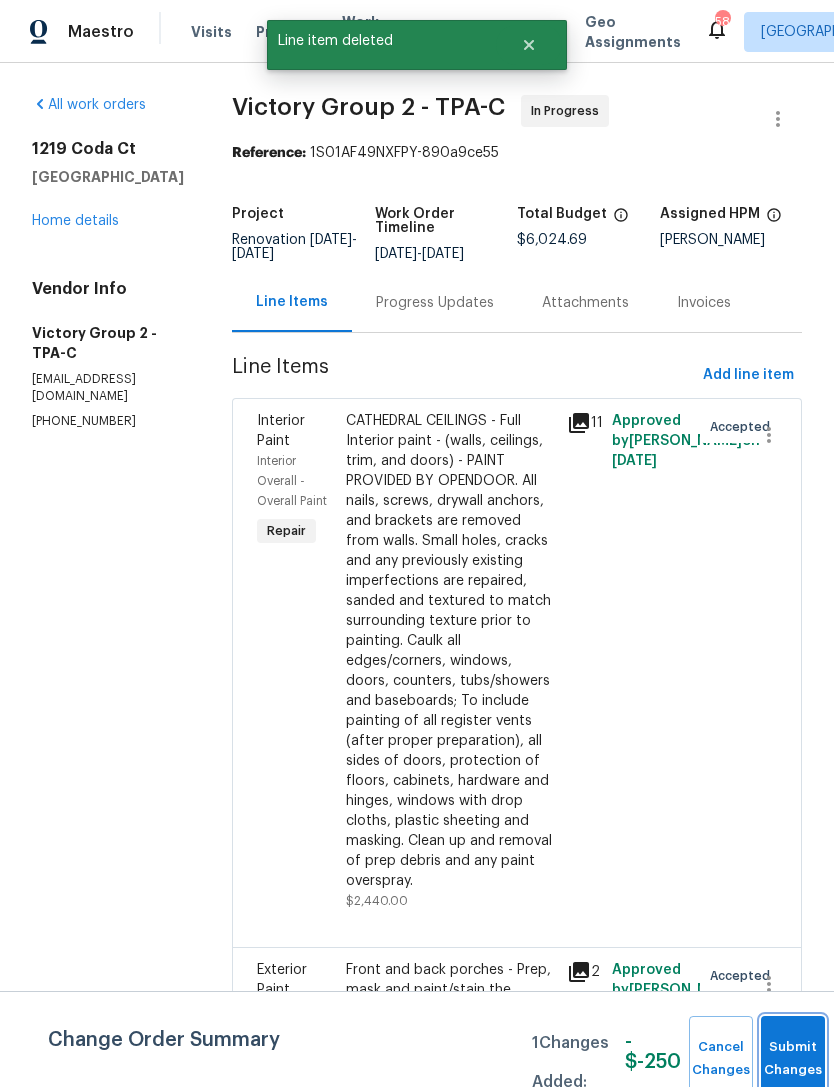 click on "Submit Changes" at bounding box center (793, 1059) 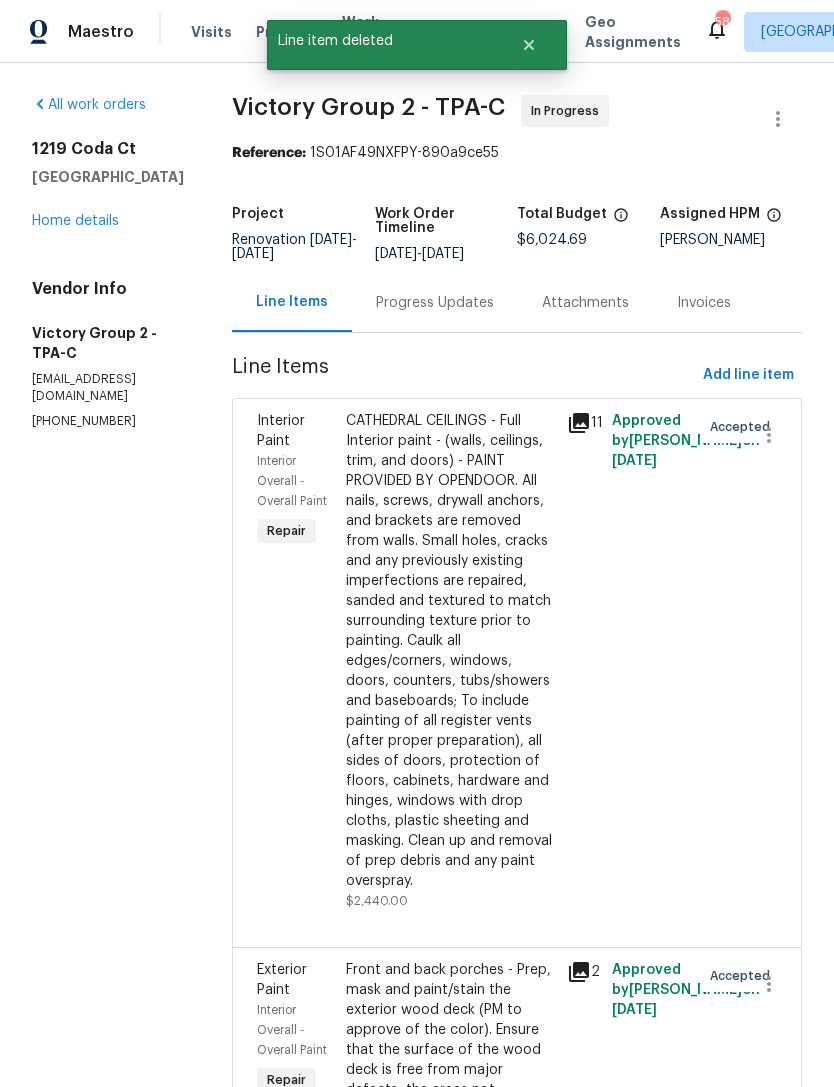 click on "Home details" at bounding box center [75, 221] 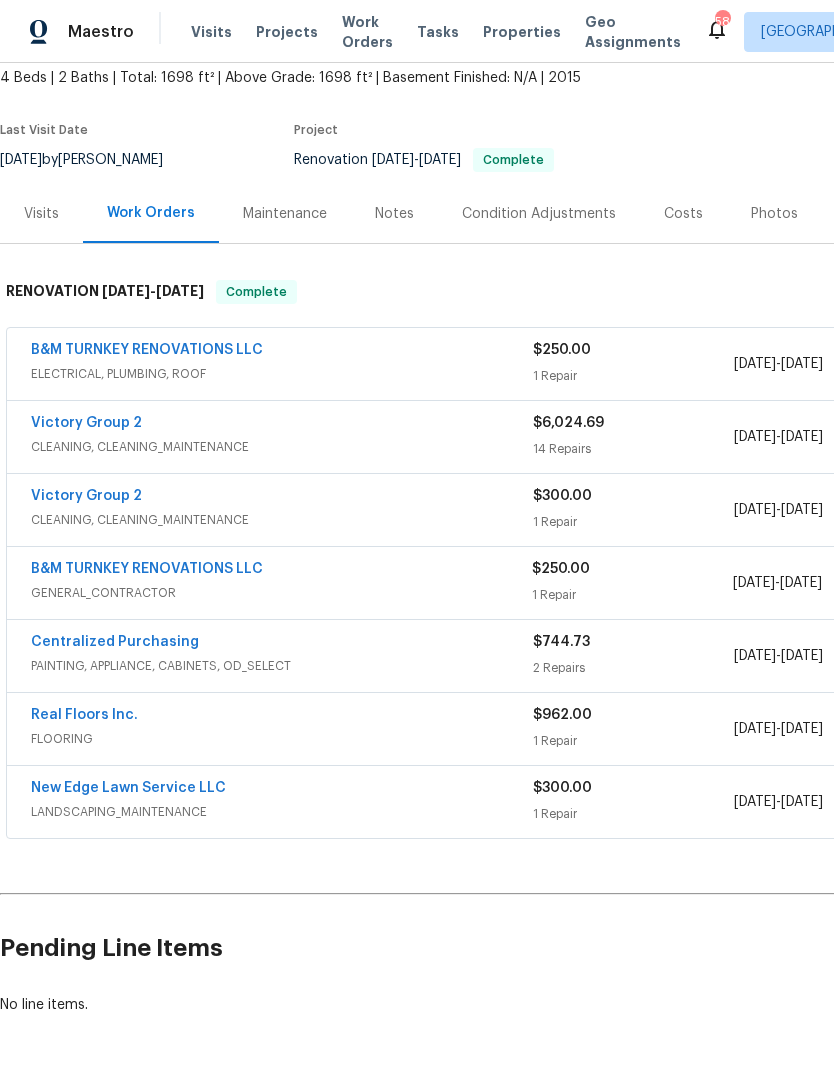 scroll, scrollTop: 118, scrollLeft: 0, axis: vertical 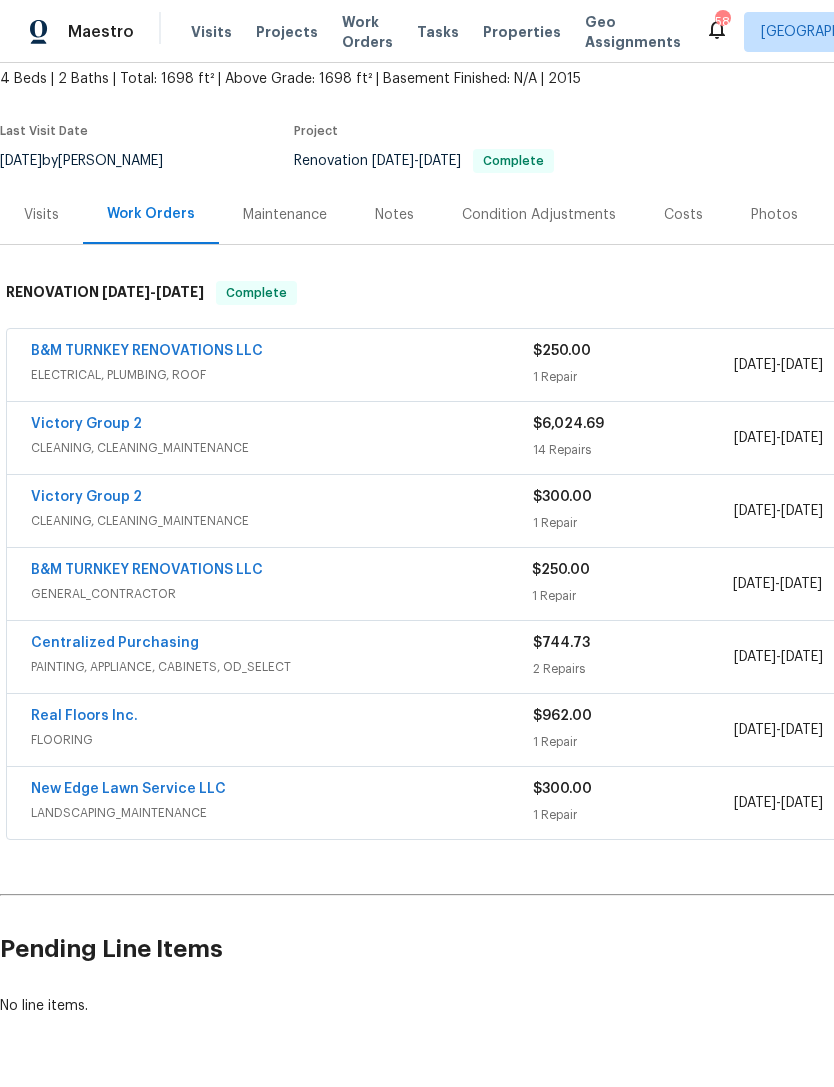 click on "Condition Adjustments" at bounding box center [539, 215] 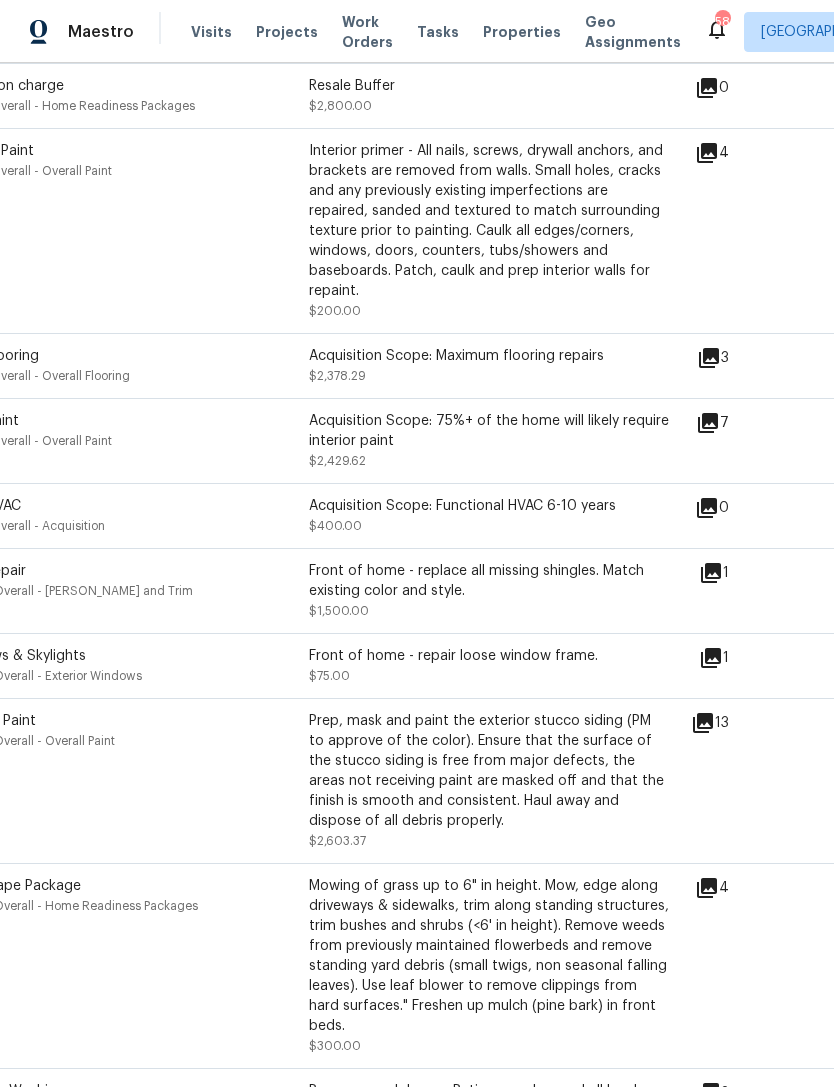 scroll, scrollTop: 508, scrollLeft: 76, axis: both 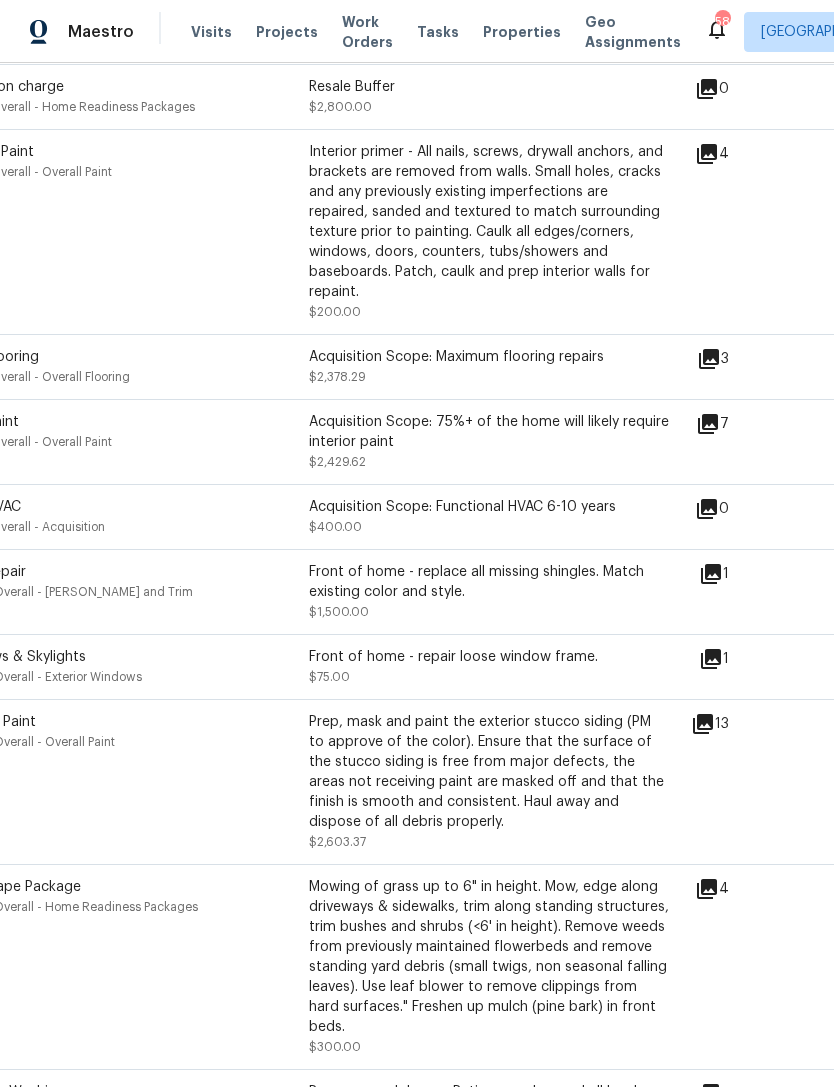 click on "Front of home - repair loose window frame.  $75.00" at bounding box center [489, 667] 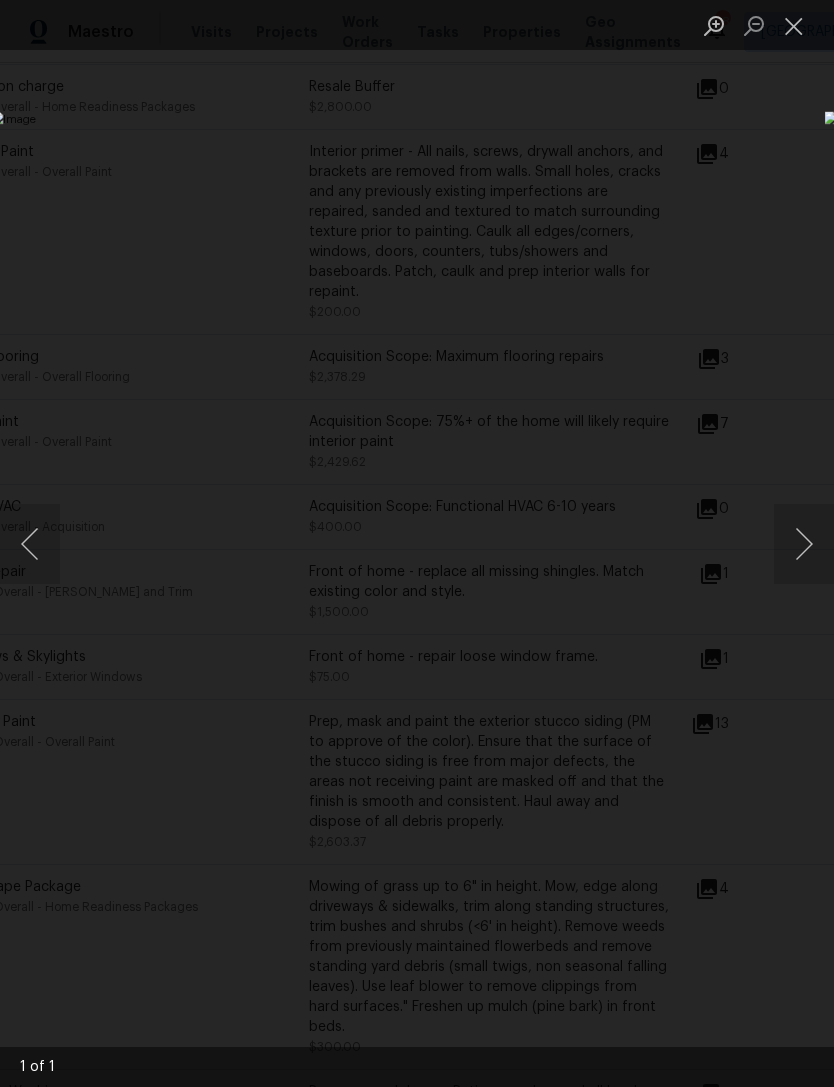 click at bounding box center (794, 25) 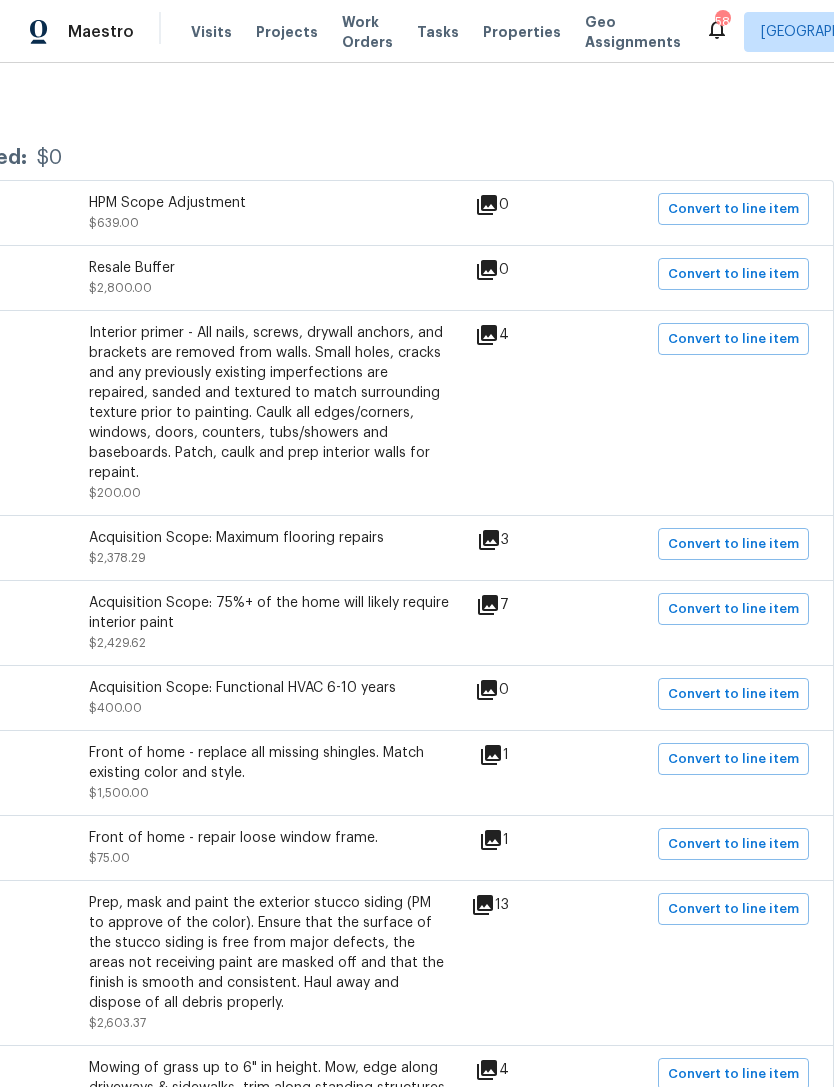 scroll, scrollTop: 327, scrollLeft: 296, axis: both 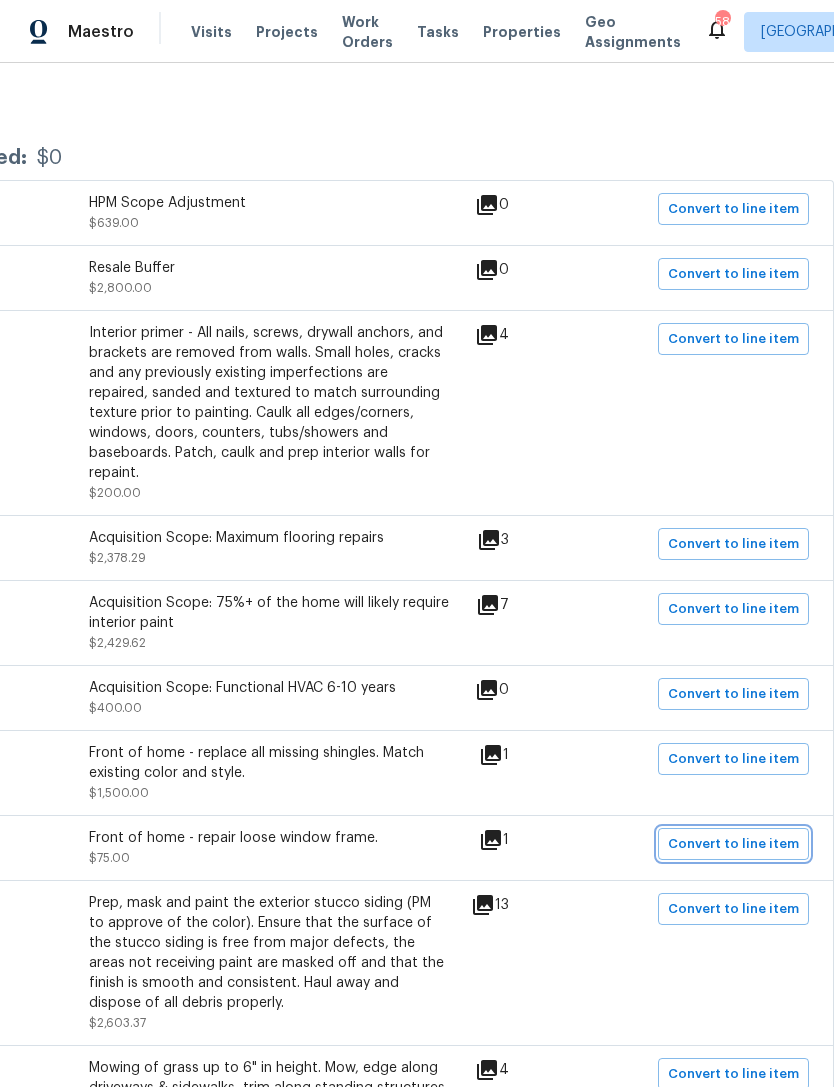 click on "Convert to line item" at bounding box center [733, 844] 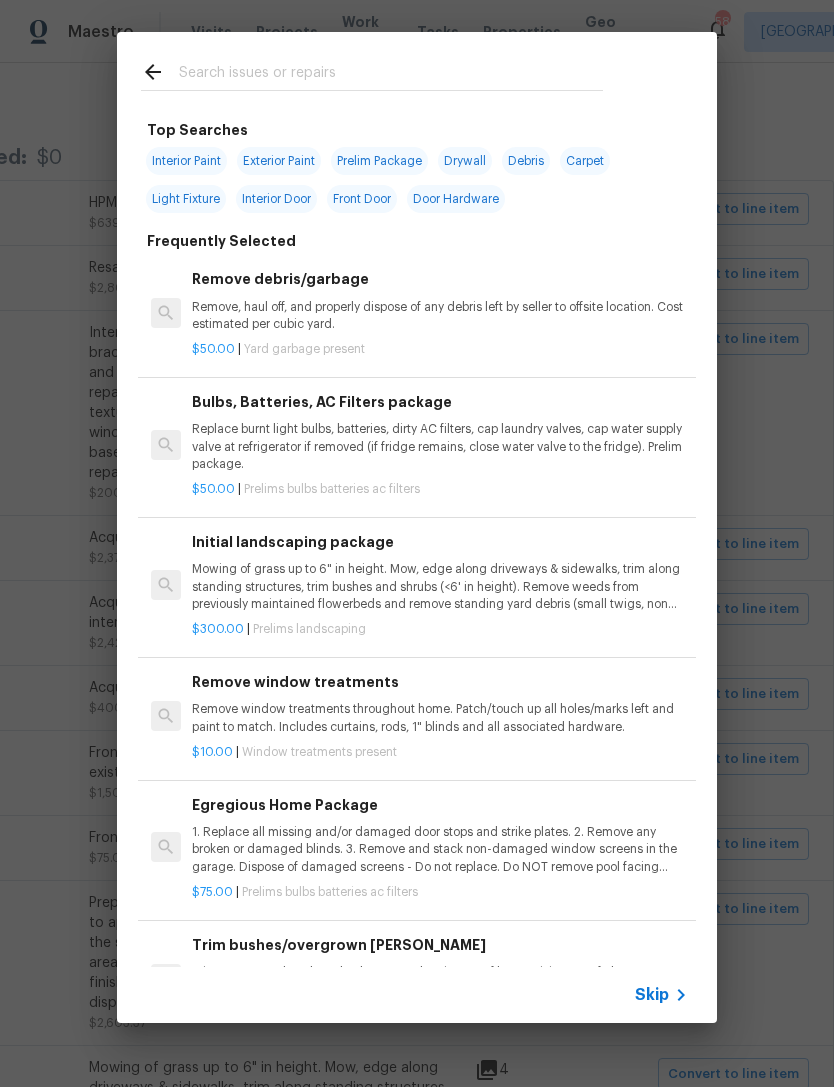 click on "Skip" at bounding box center [652, 995] 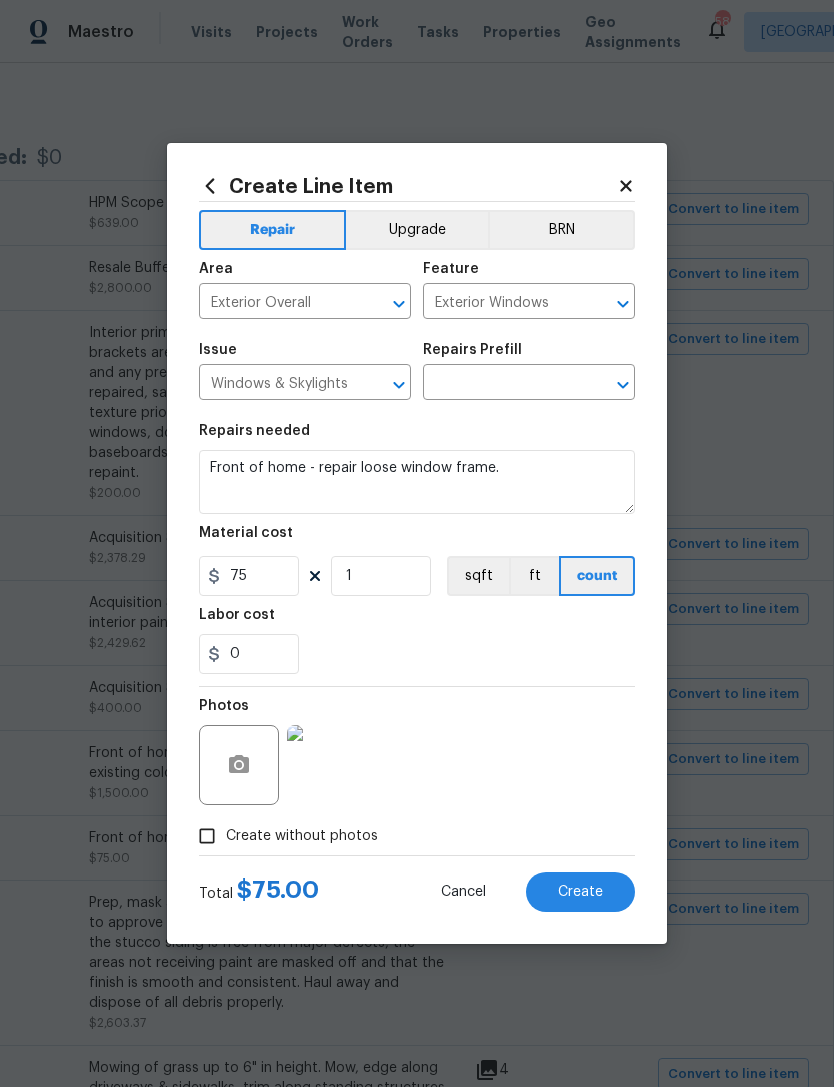 click at bounding box center [501, 384] 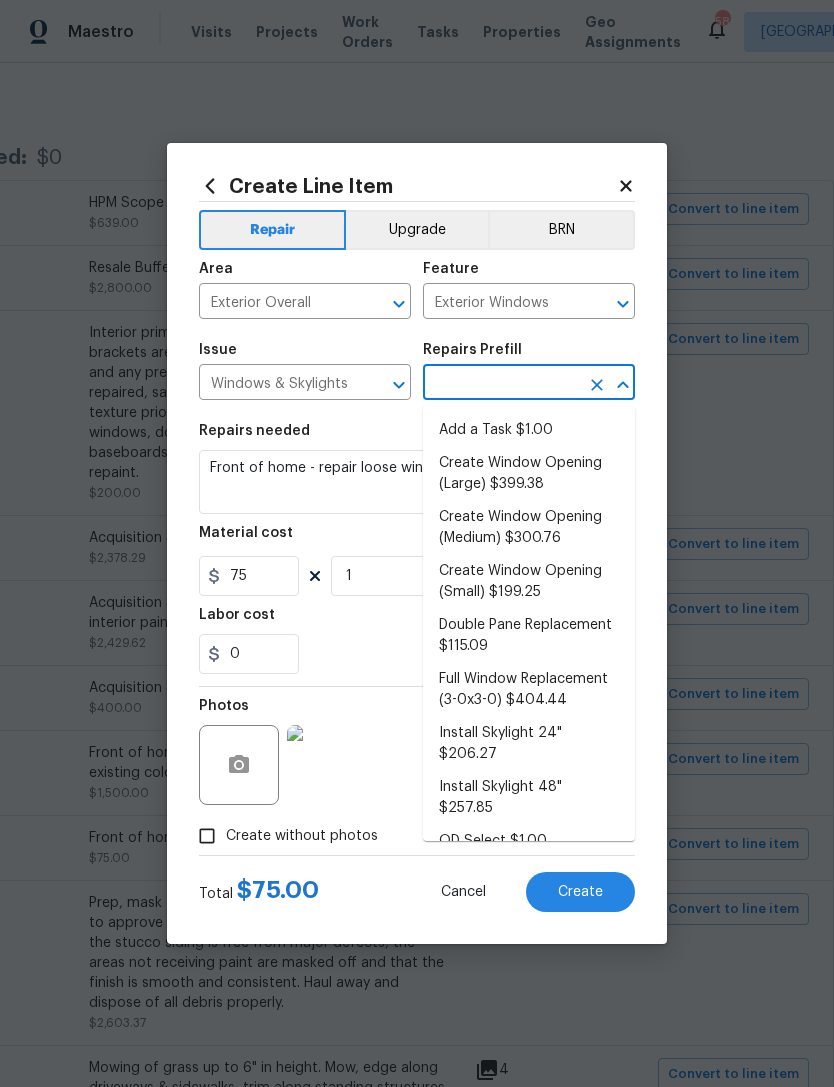 click on "Double Pane Replacement $115.09" at bounding box center (529, 636) 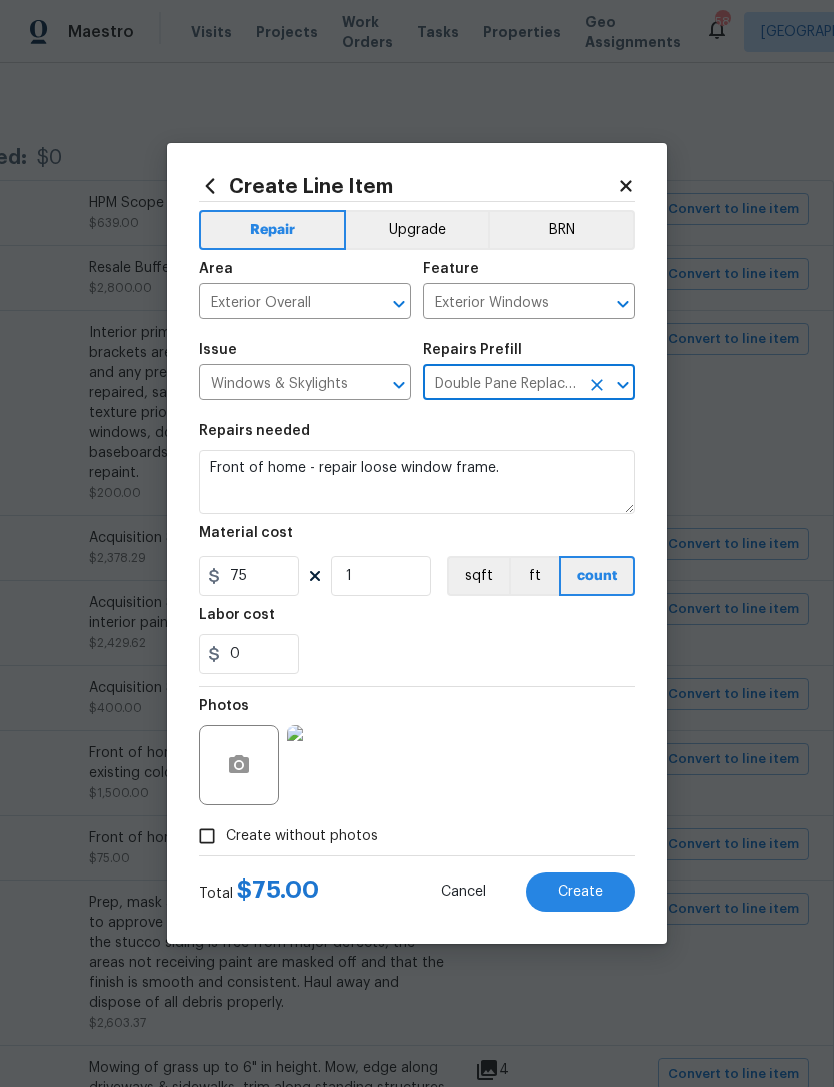 type on "Double Pane Replacement $115.09" 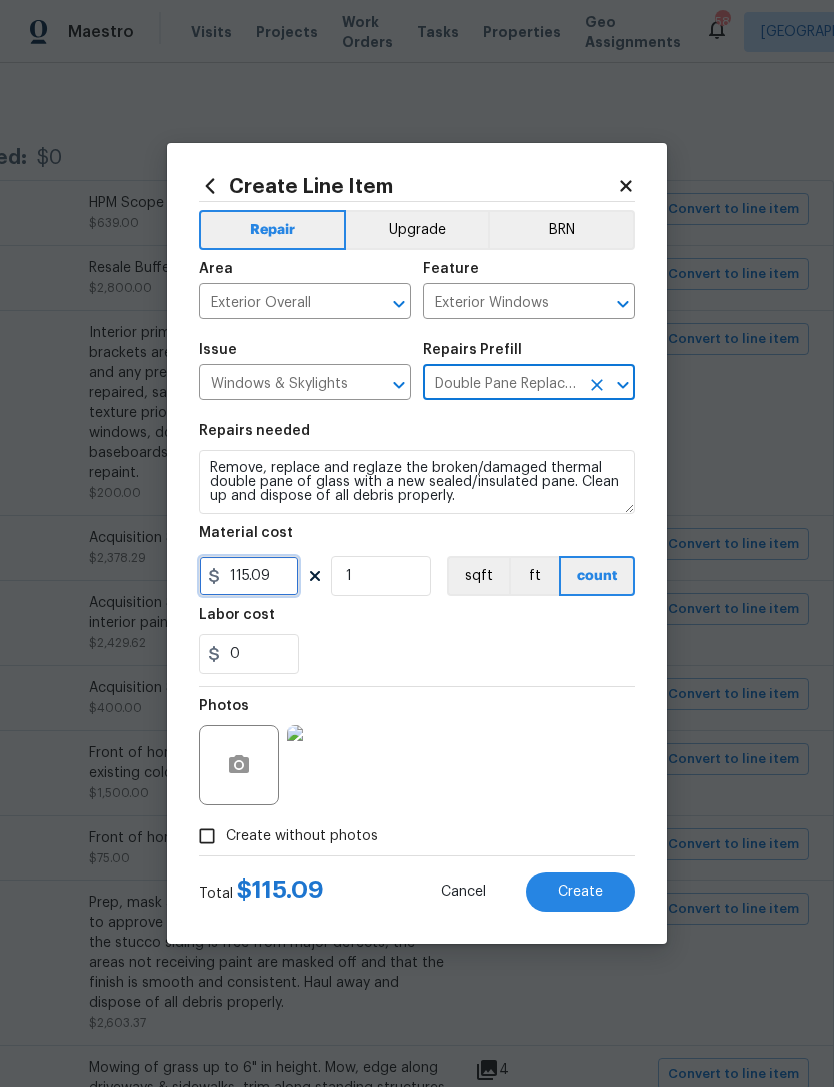 click on "115.09" at bounding box center (249, 576) 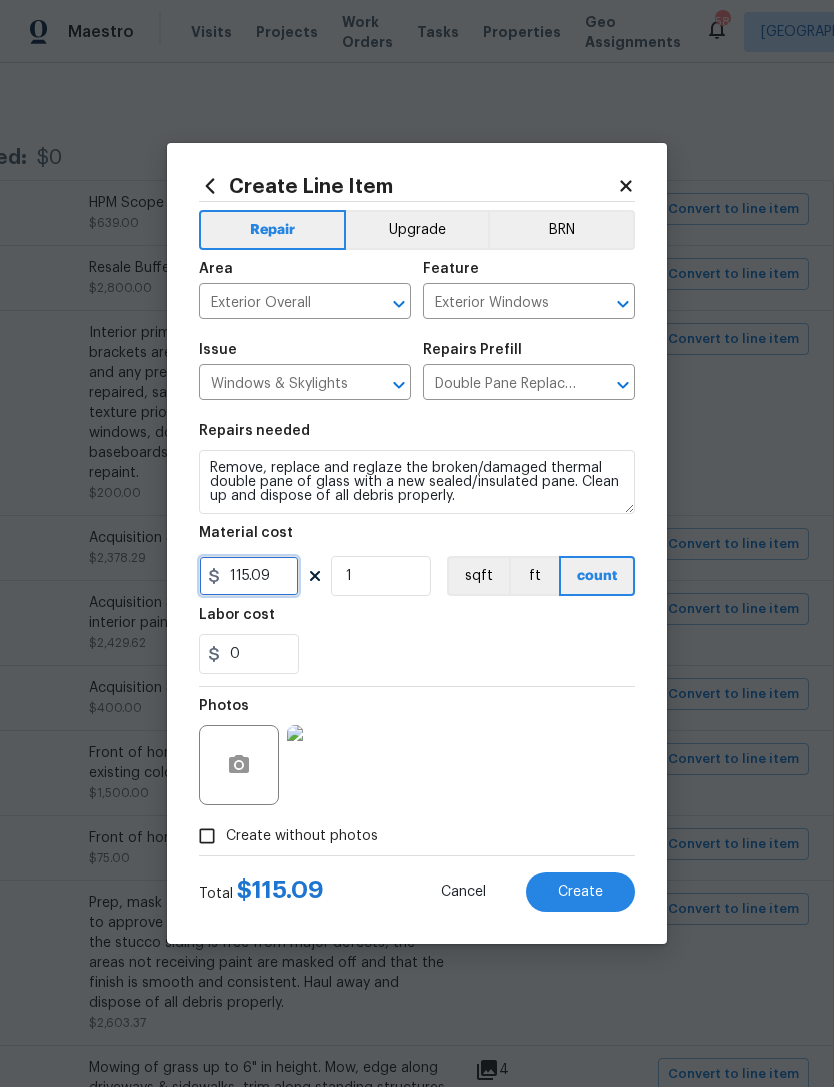 click on "115.09" at bounding box center (249, 576) 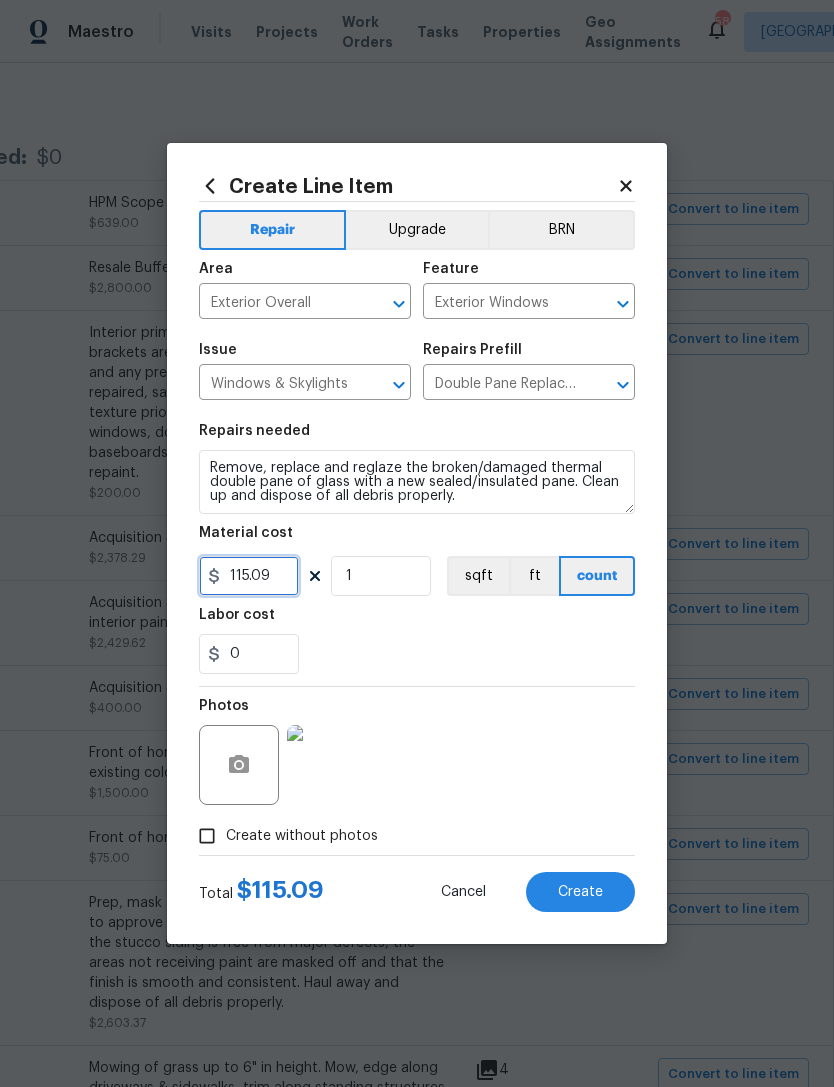click on "115.09" at bounding box center (249, 576) 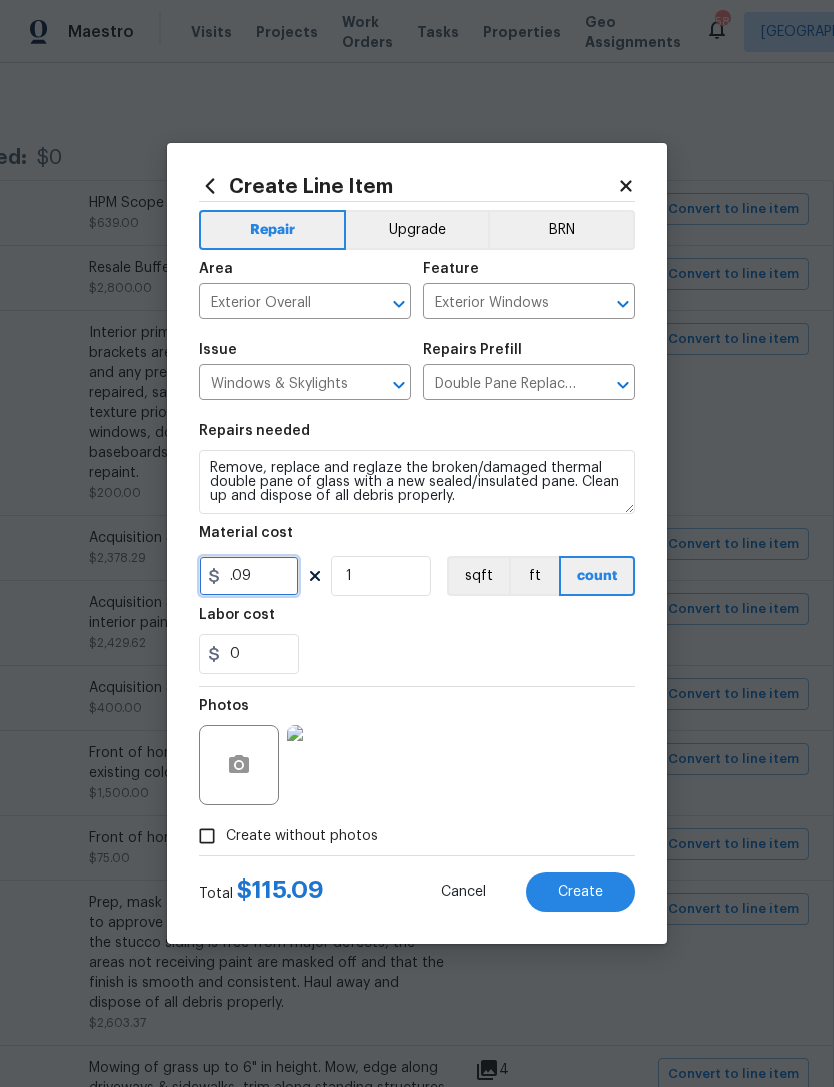 click on ".09" at bounding box center (249, 576) 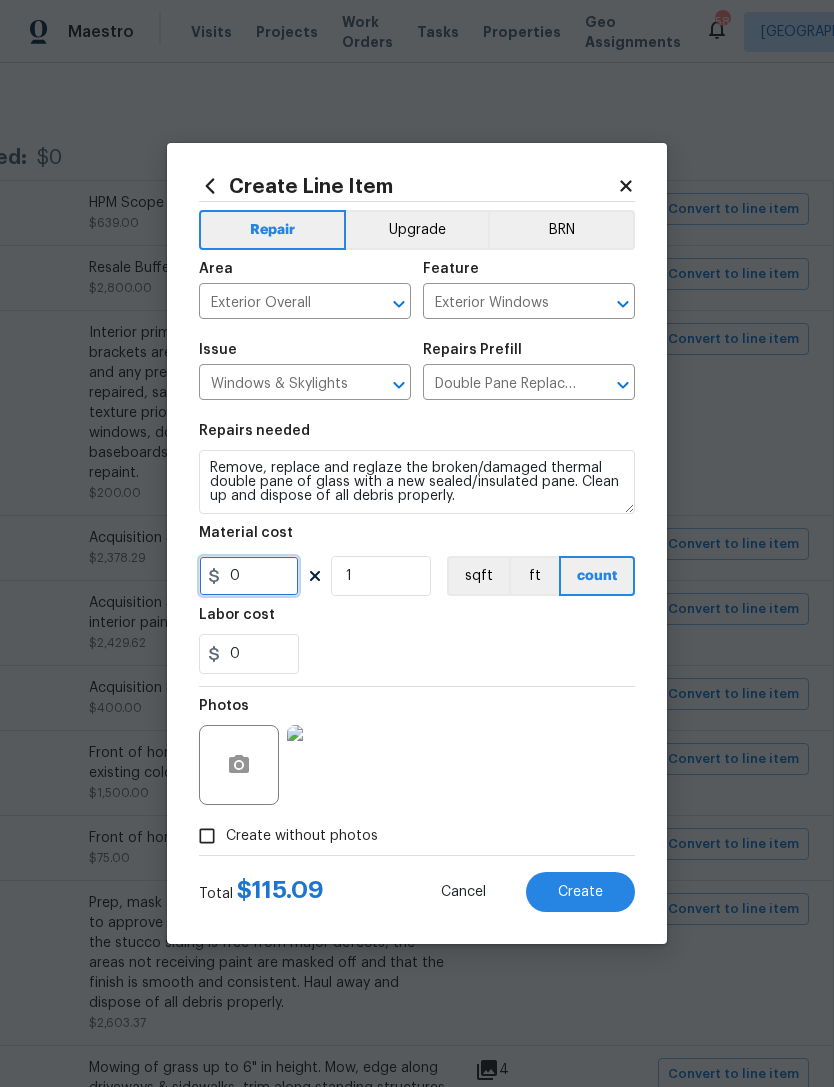 click on "0" at bounding box center [249, 576] 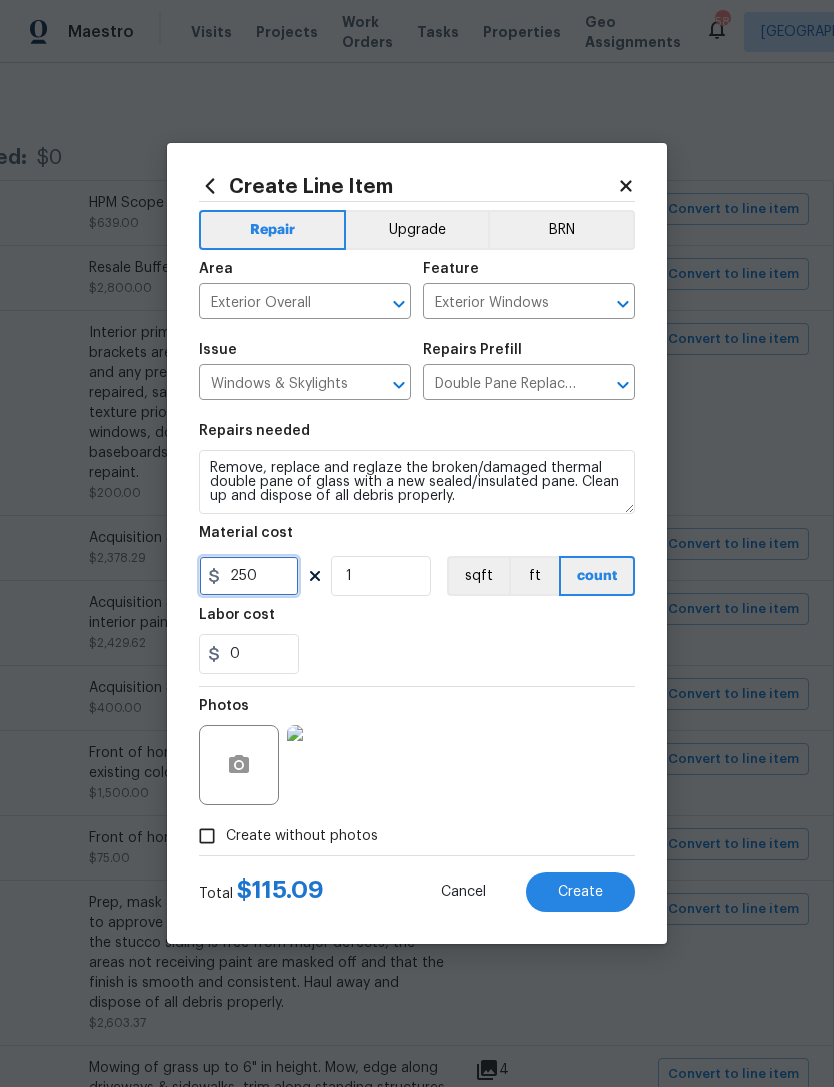 type on "250" 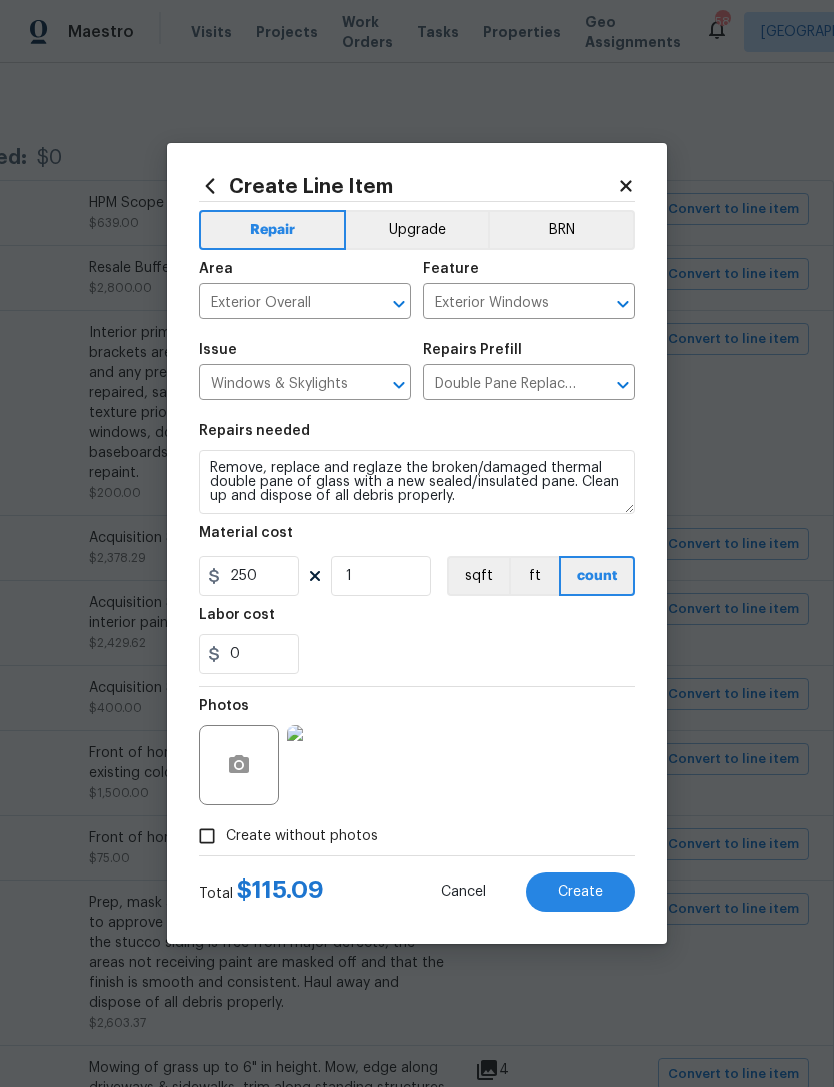 click on "Photos" at bounding box center (417, 752) 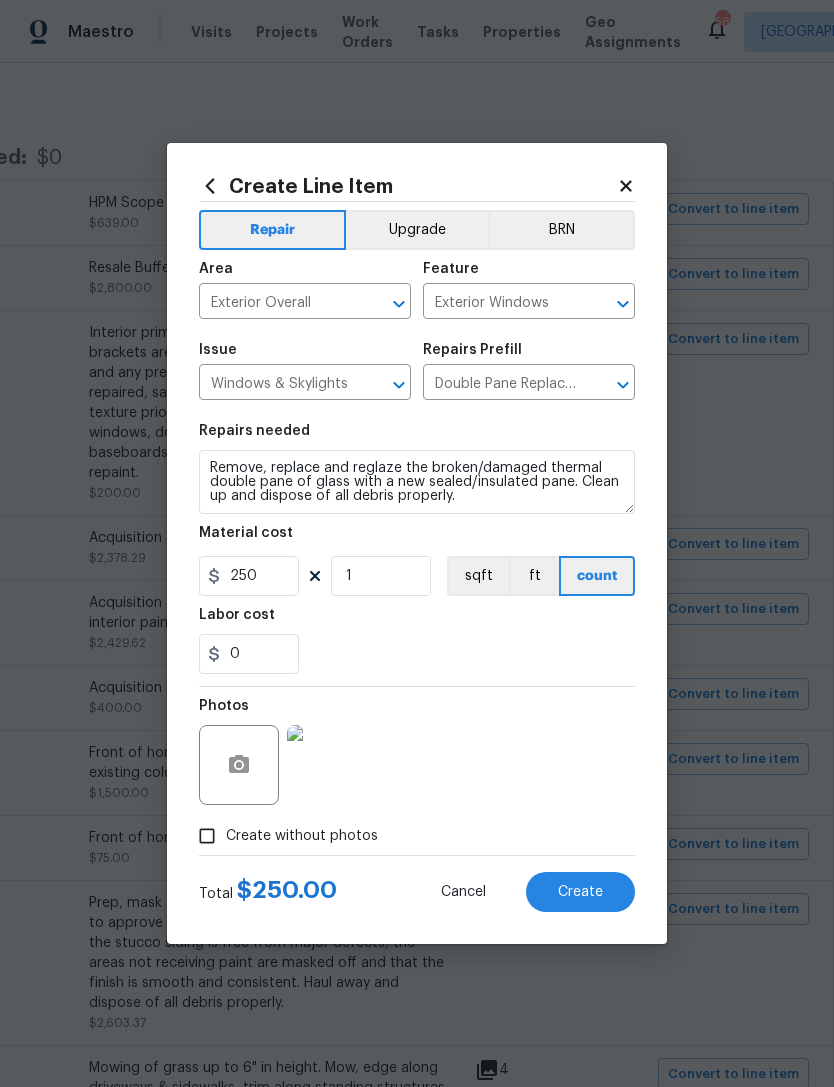 click on "Create" at bounding box center (580, 892) 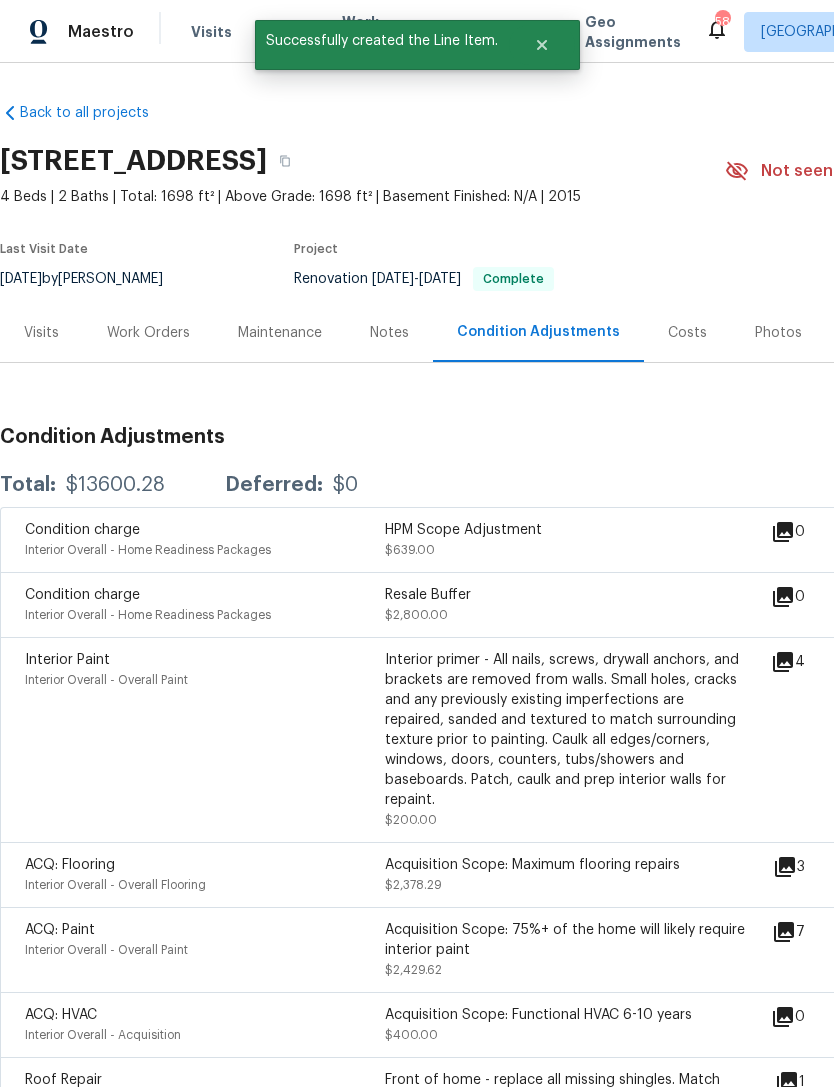 click on "Work Orders" at bounding box center [148, 333] 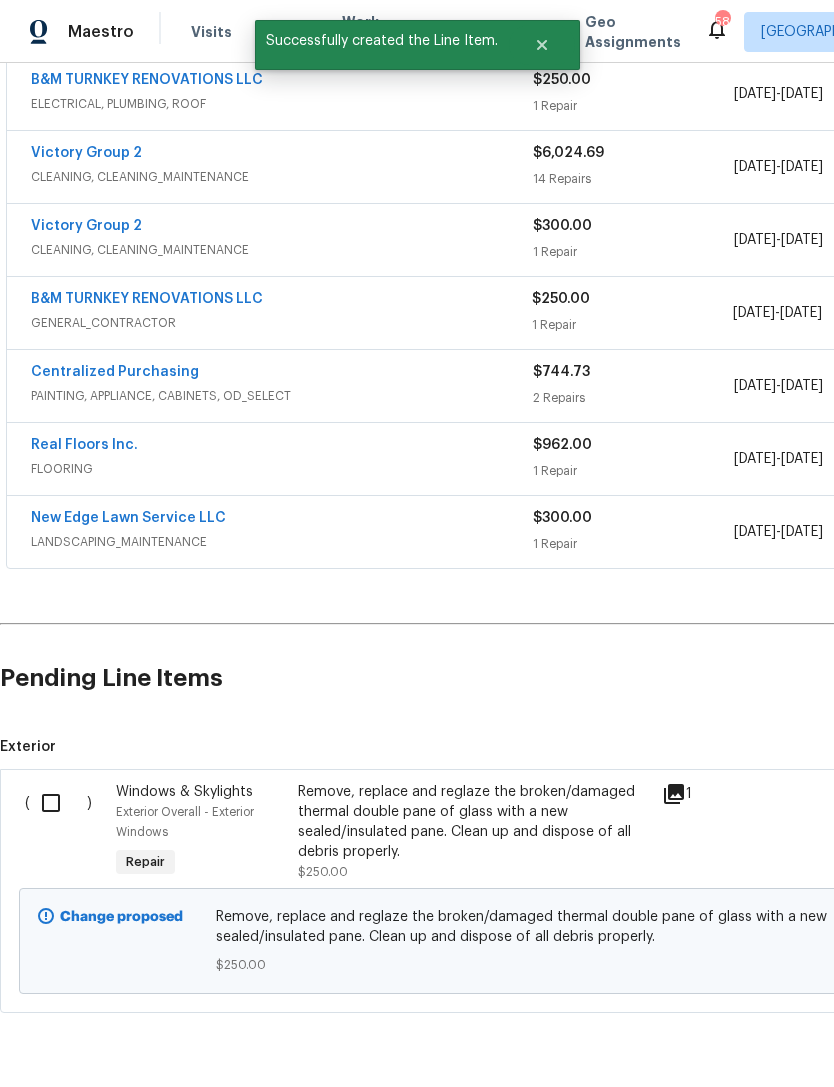 scroll, scrollTop: 388, scrollLeft: 0, axis: vertical 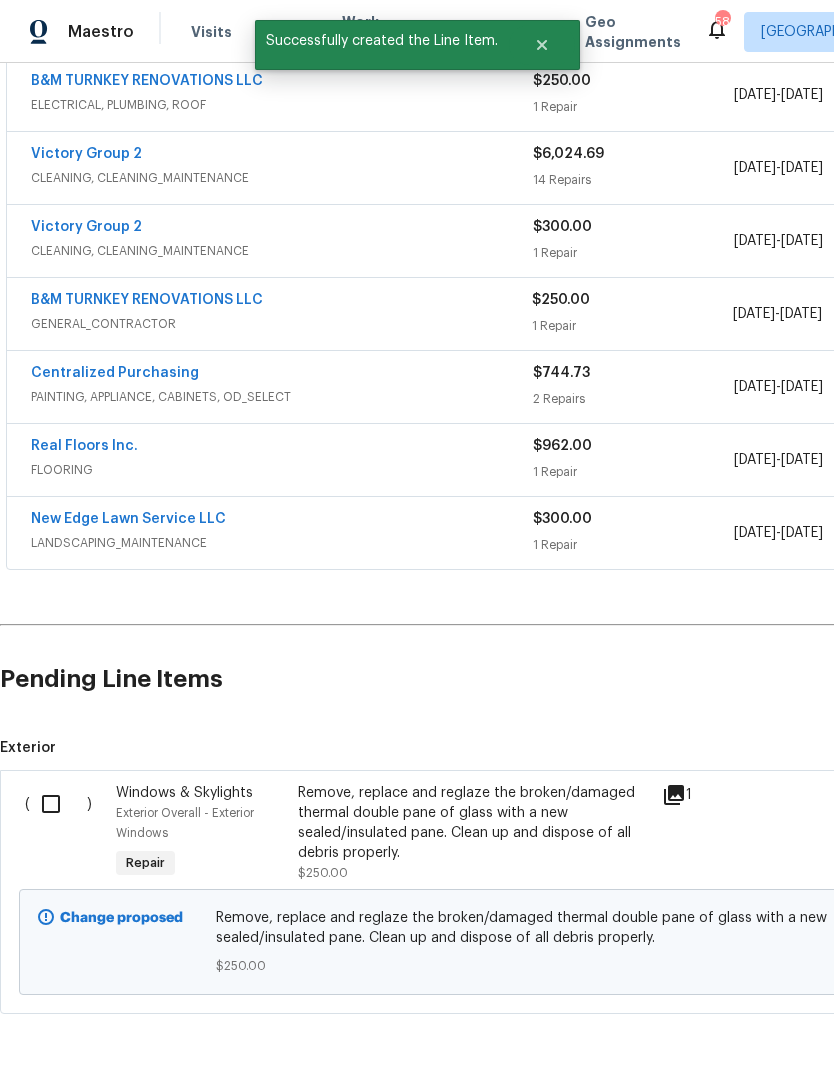 click at bounding box center (58, 804) 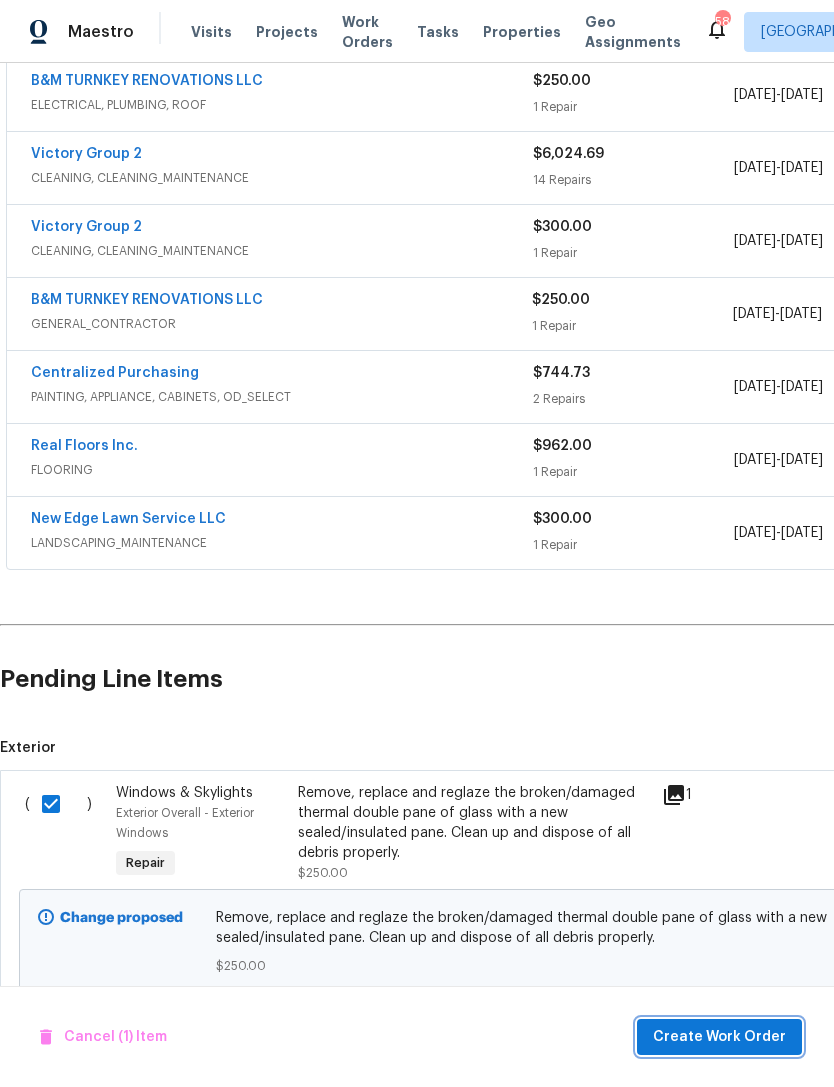 click on "Create Work Order" at bounding box center (719, 1037) 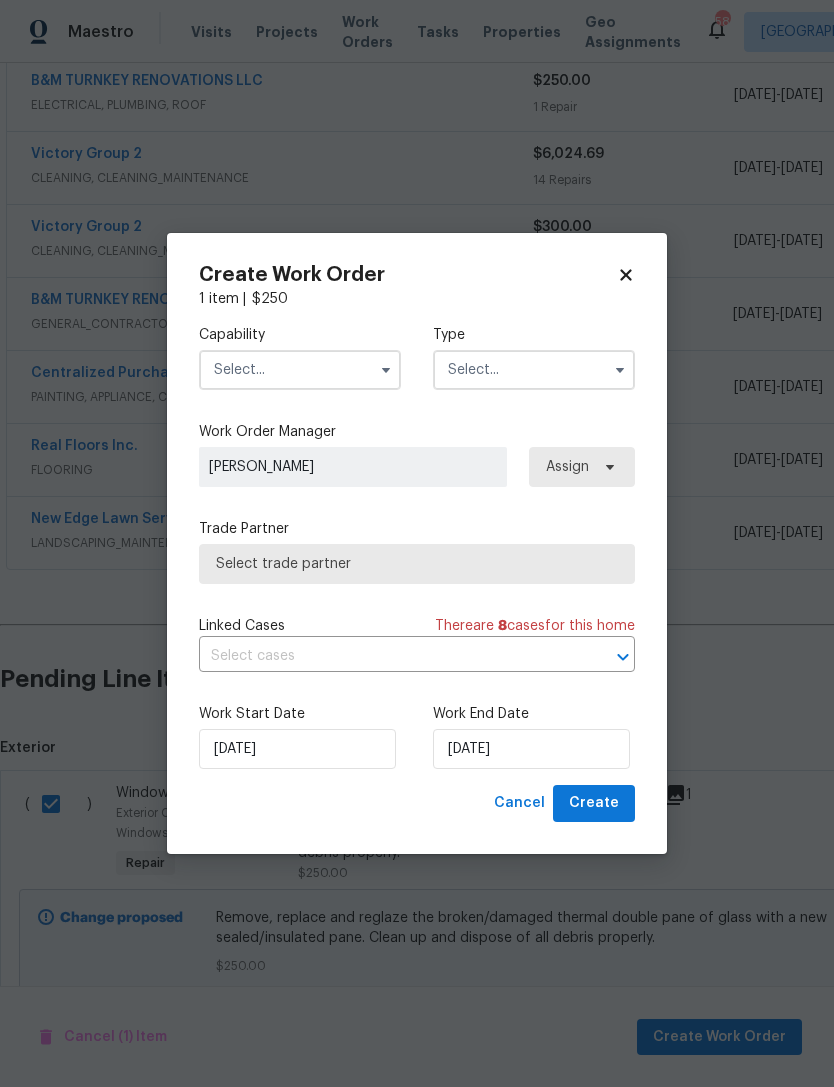 click at bounding box center [300, 370] 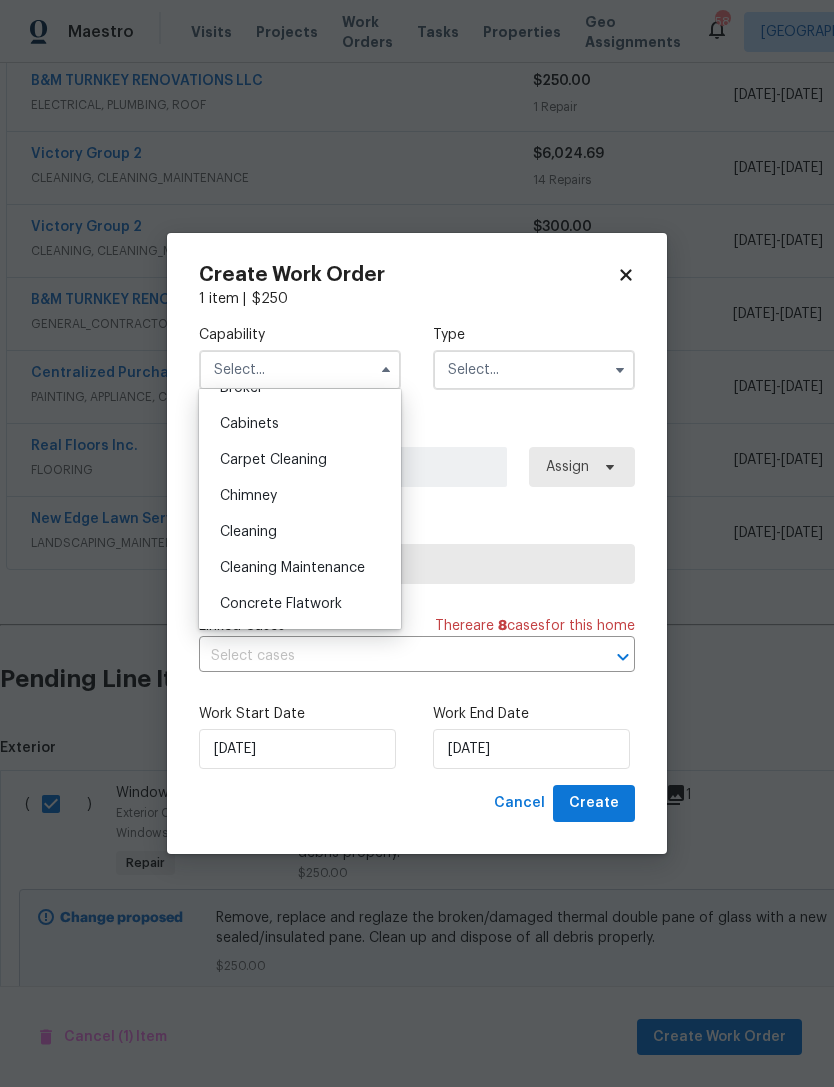 scroll, scrollTop: 167, scrollLeft: 0, axis: vertical 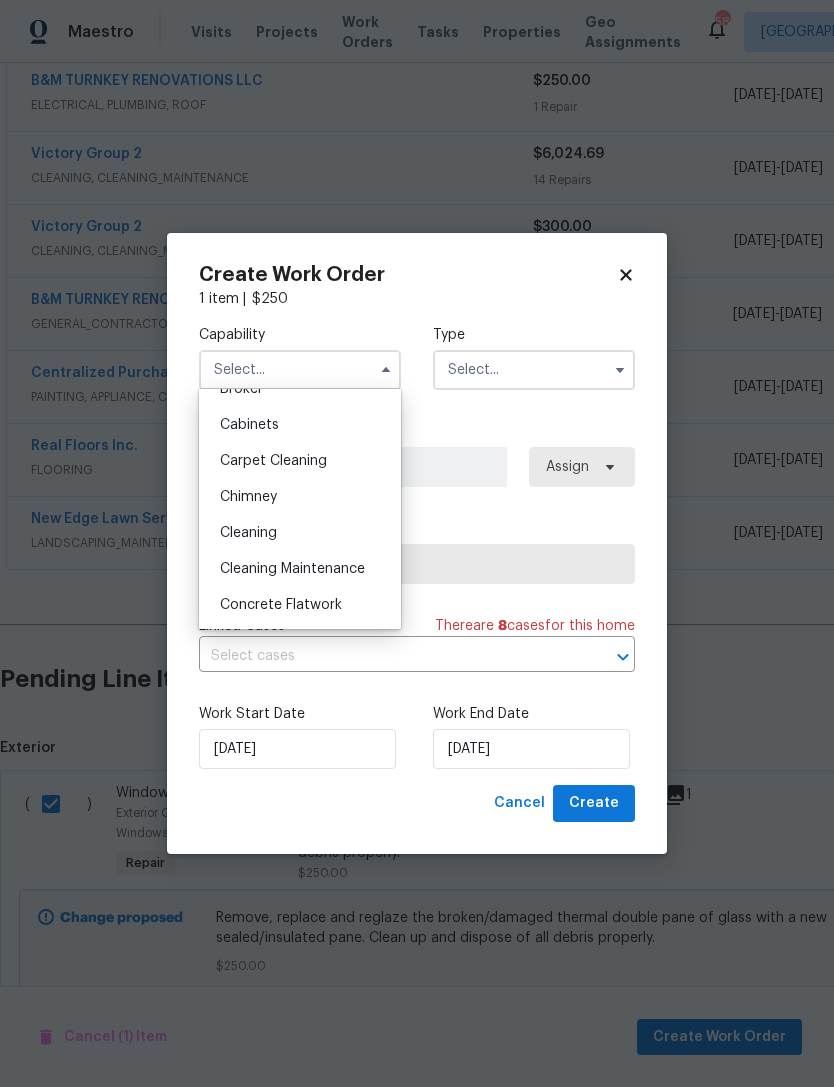 click on "Cleaning" at bounding box center [300, 533] 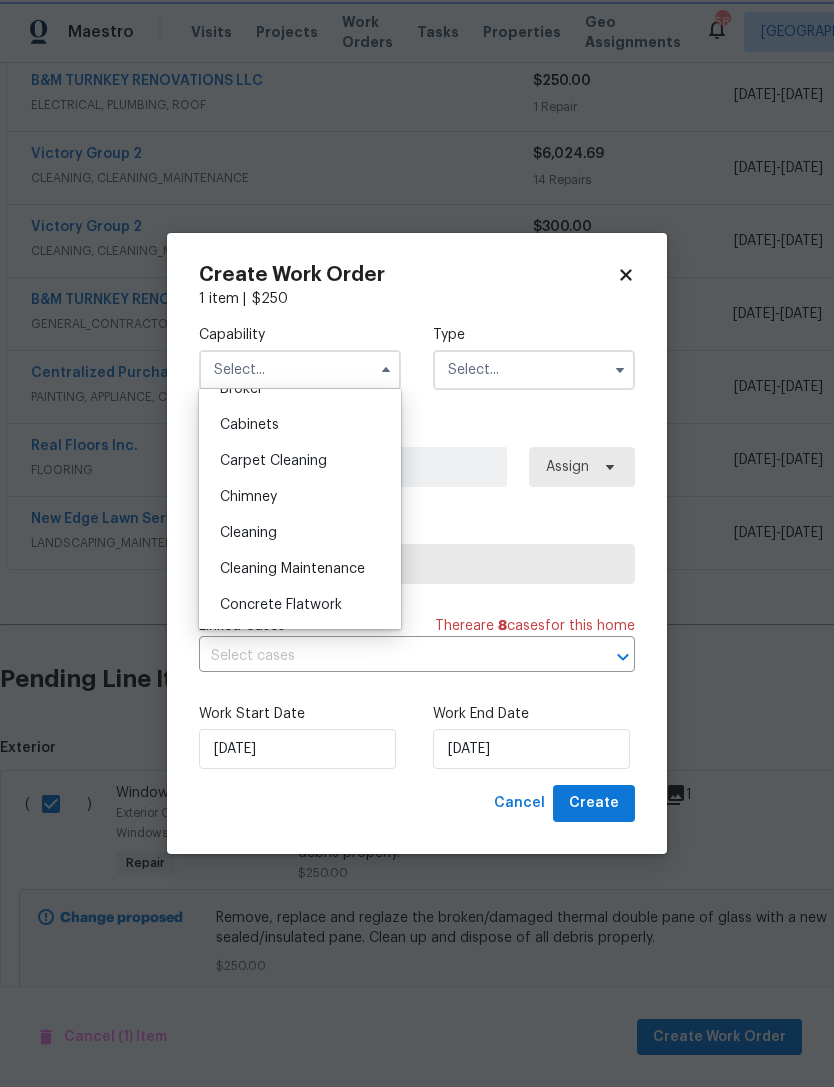 type on "Cleaning" 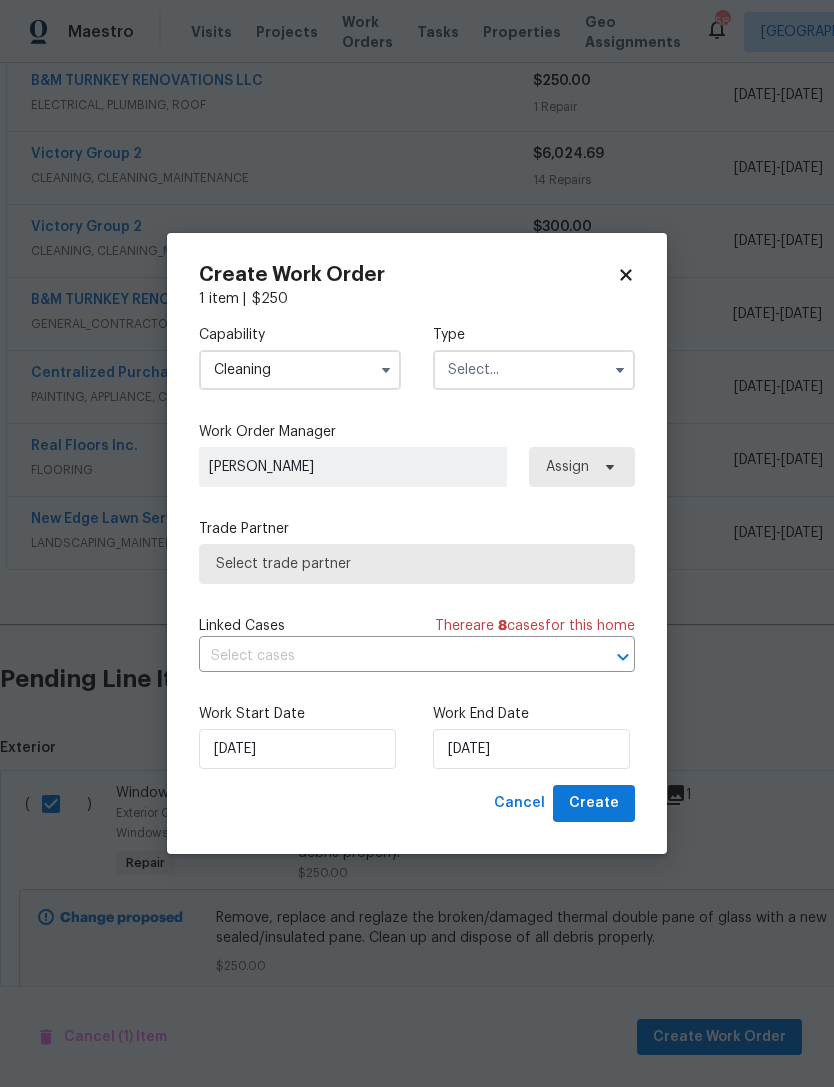 click at bounding box center [534, 370] 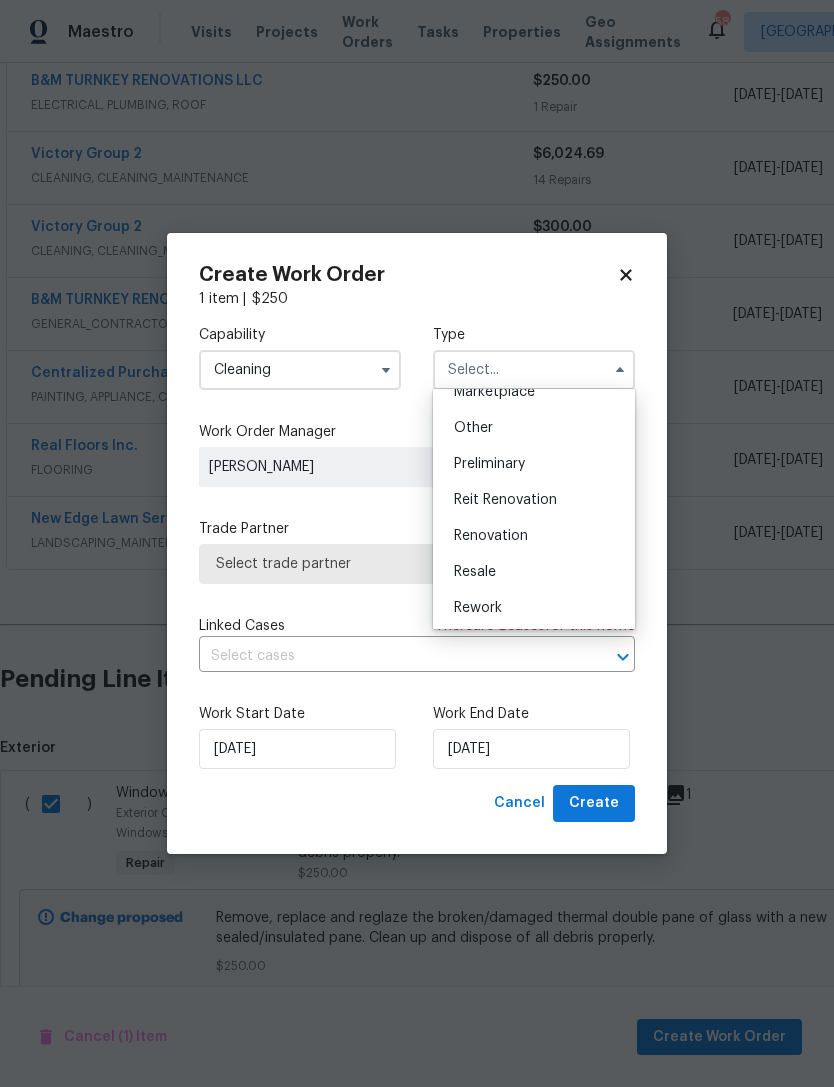 scroll, scrollTop: 385, scrollLeft: 0, axis: vertical 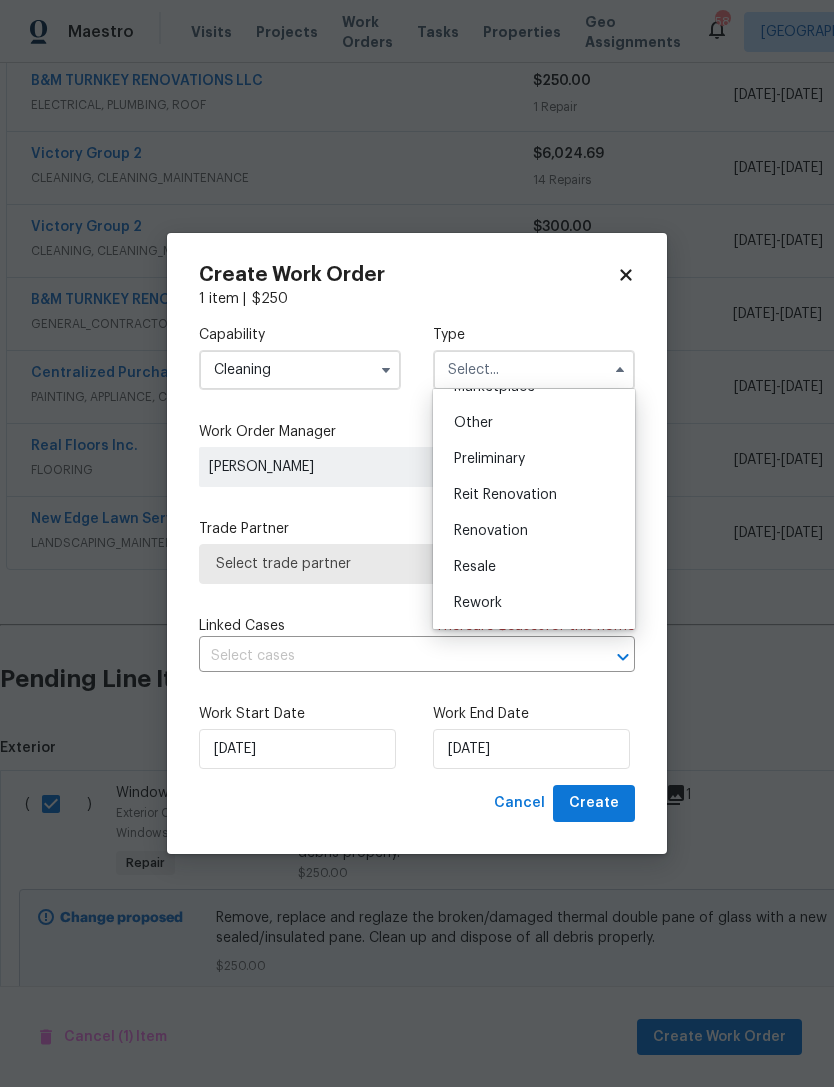click on "Renovation" at bounding box center (534, 531) 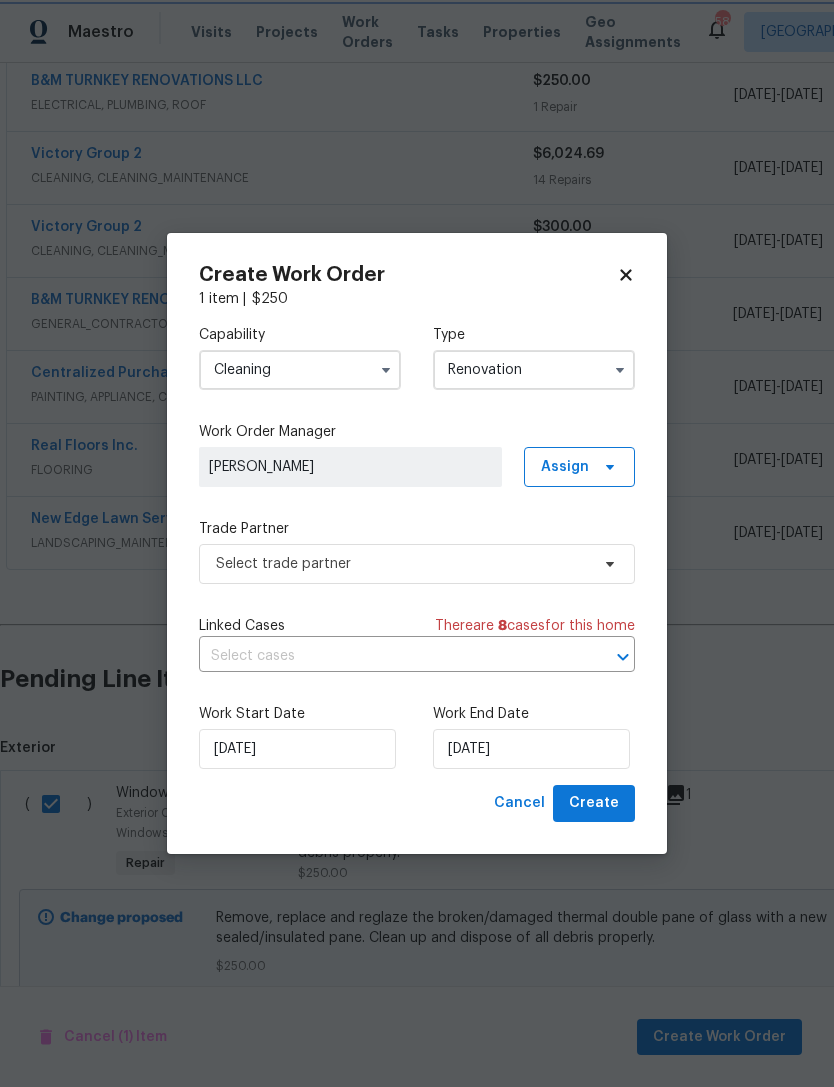 scroll, scrollTop: 0, scrollLeft: 0, axis: both 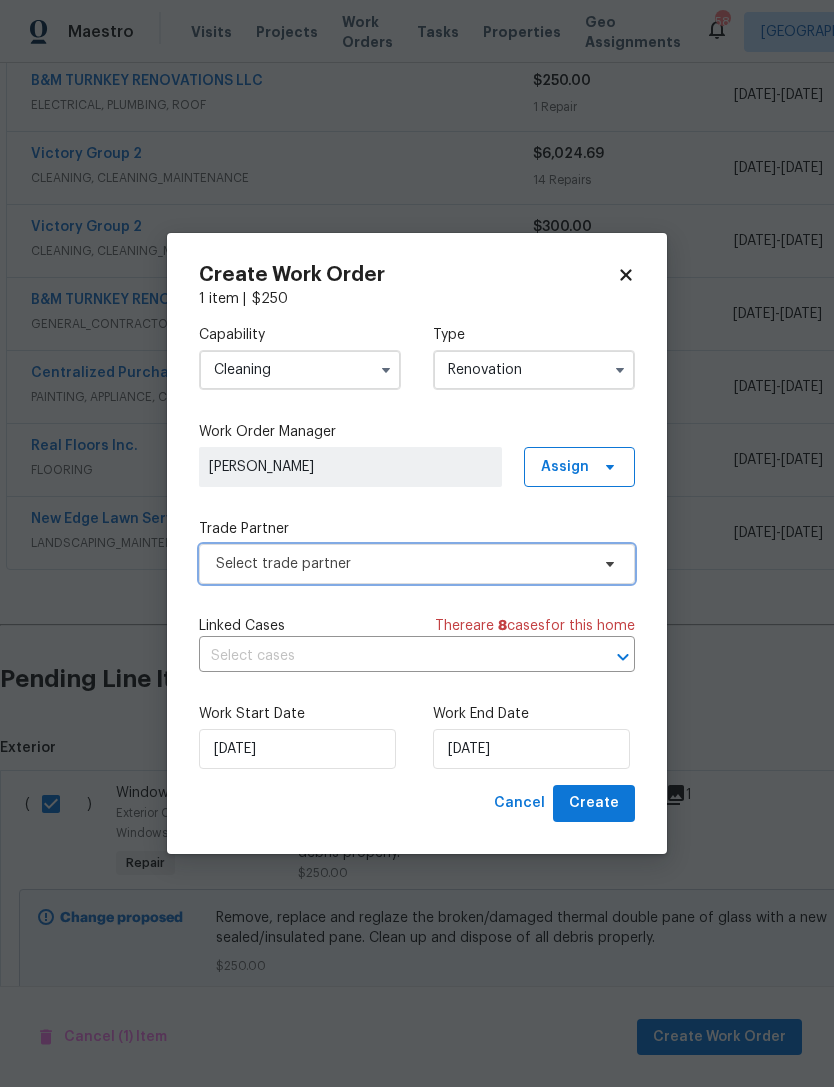 click on "Select trade partner" at bounding box center [402, 564] 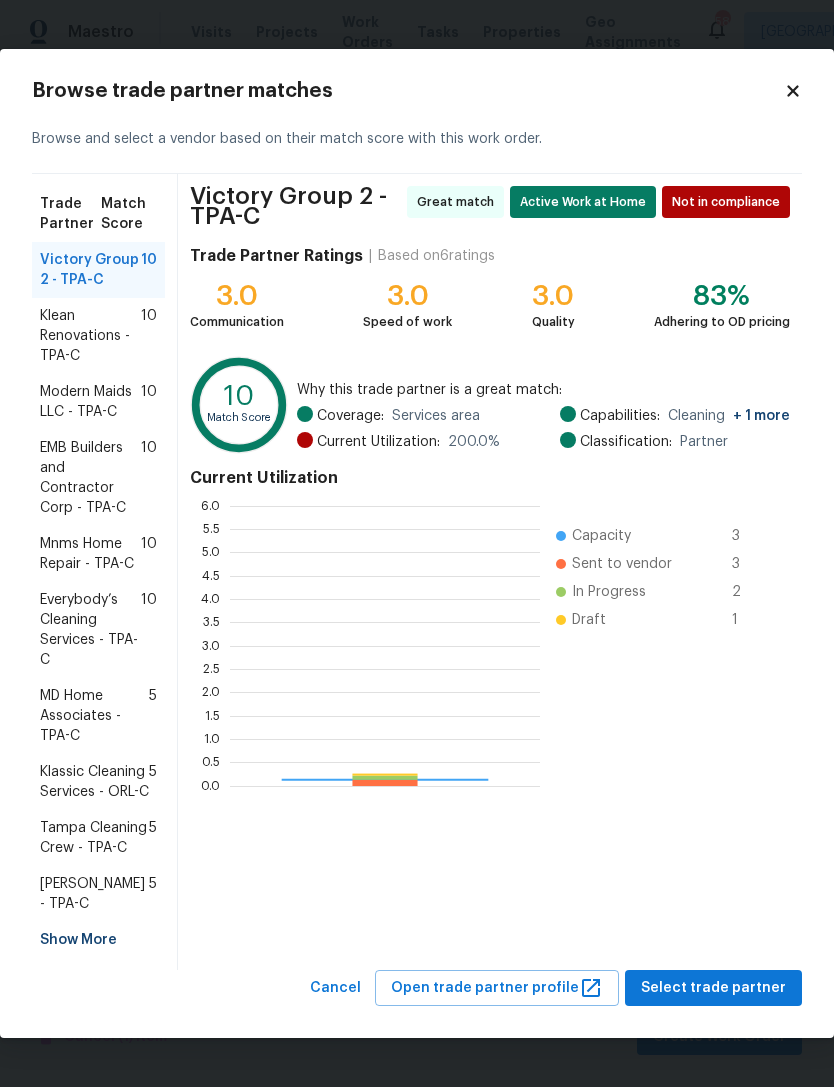 scroll, scrollTop: 2, scrollLeft: 2, axis: both 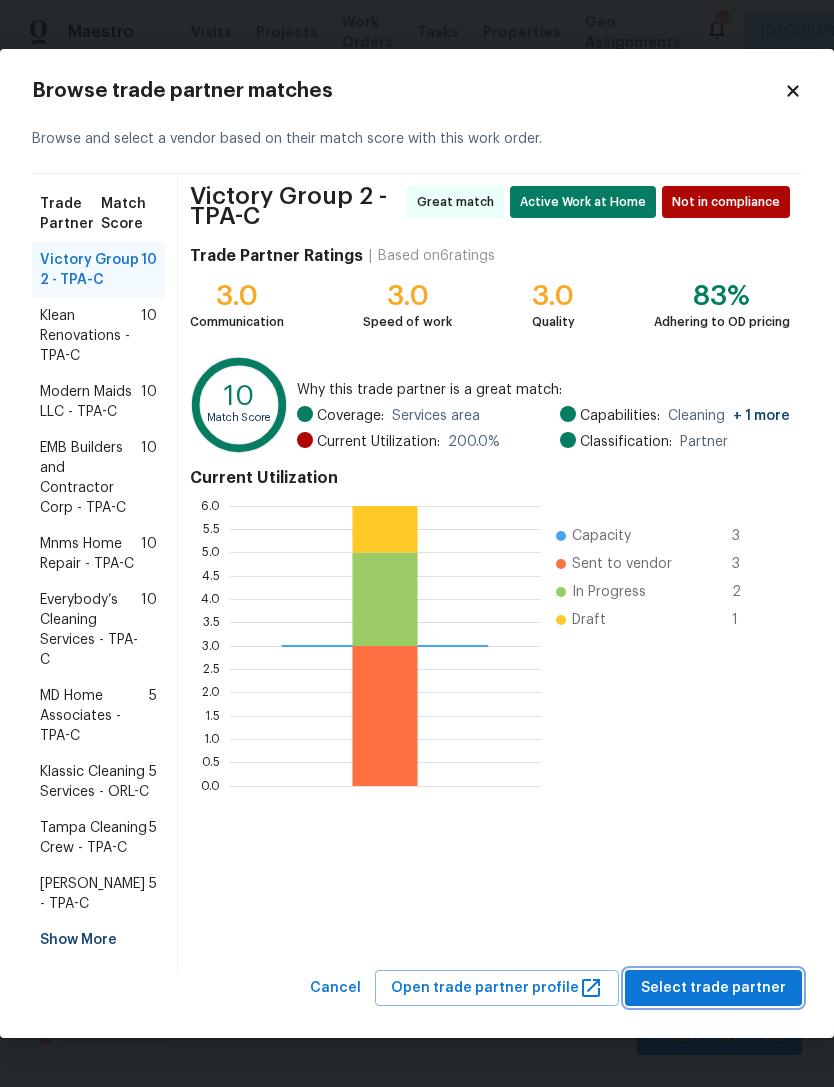 click on "Select trade partner" at bounding box center [713, 988] 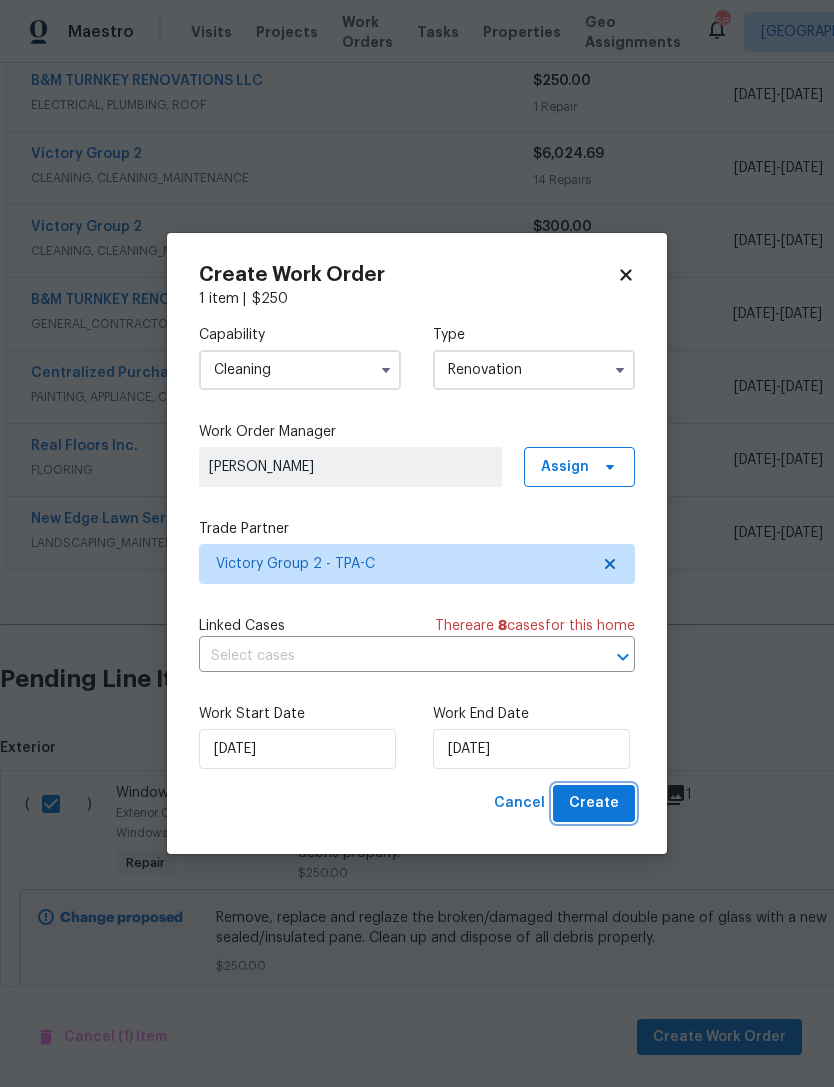 click on "Create" at bounding box center [594, 803] 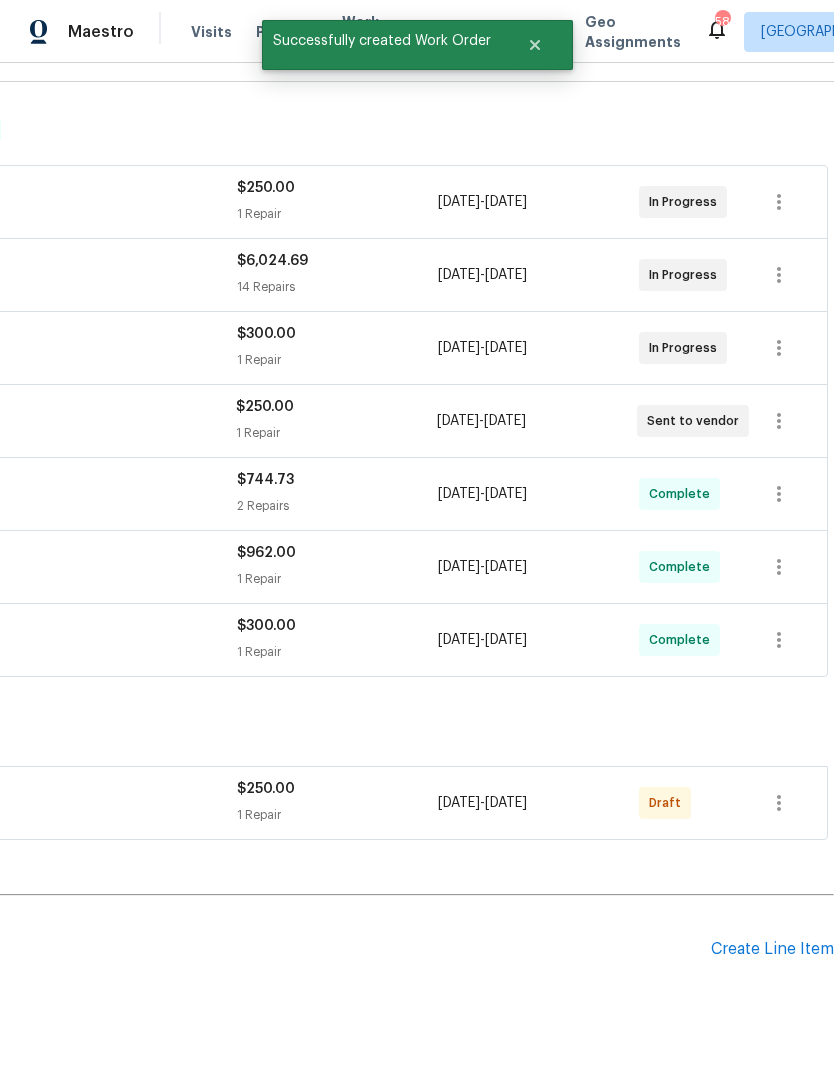 scroll, scrollTop: 281, scrollLeft: 296, axis: both 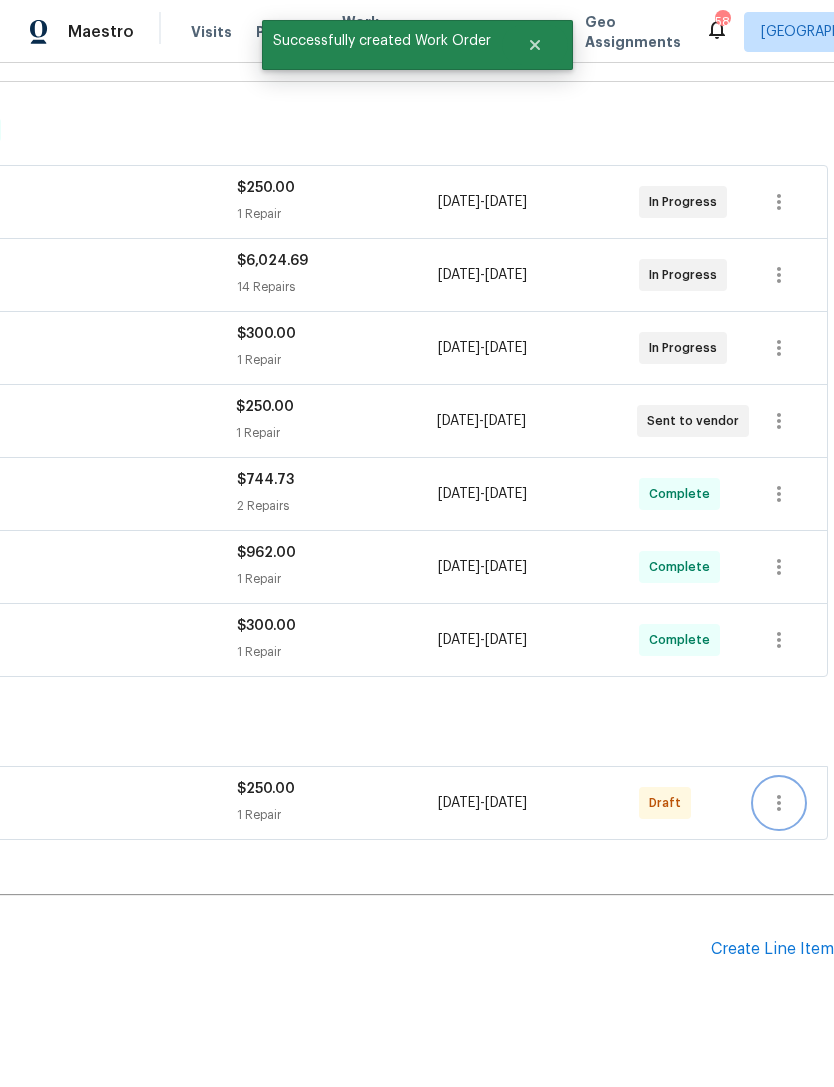 click 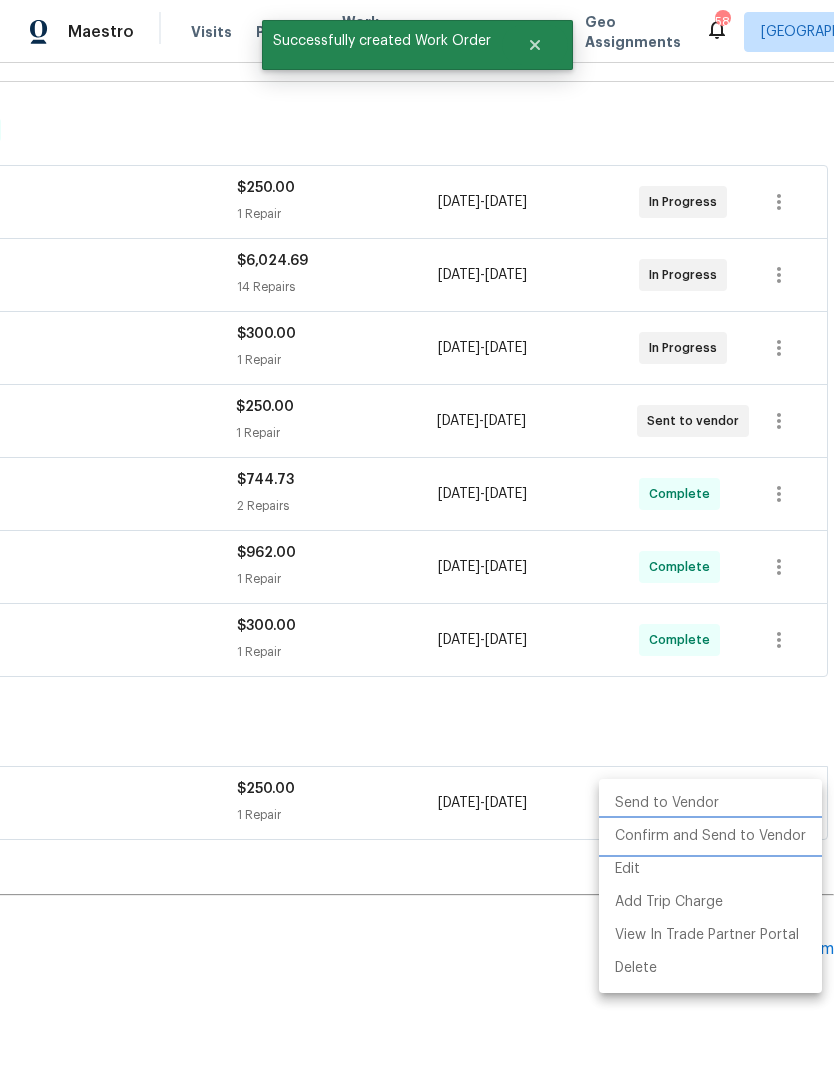 click on "Confirm and Send to Vendor" at bounding box center (710, 836) 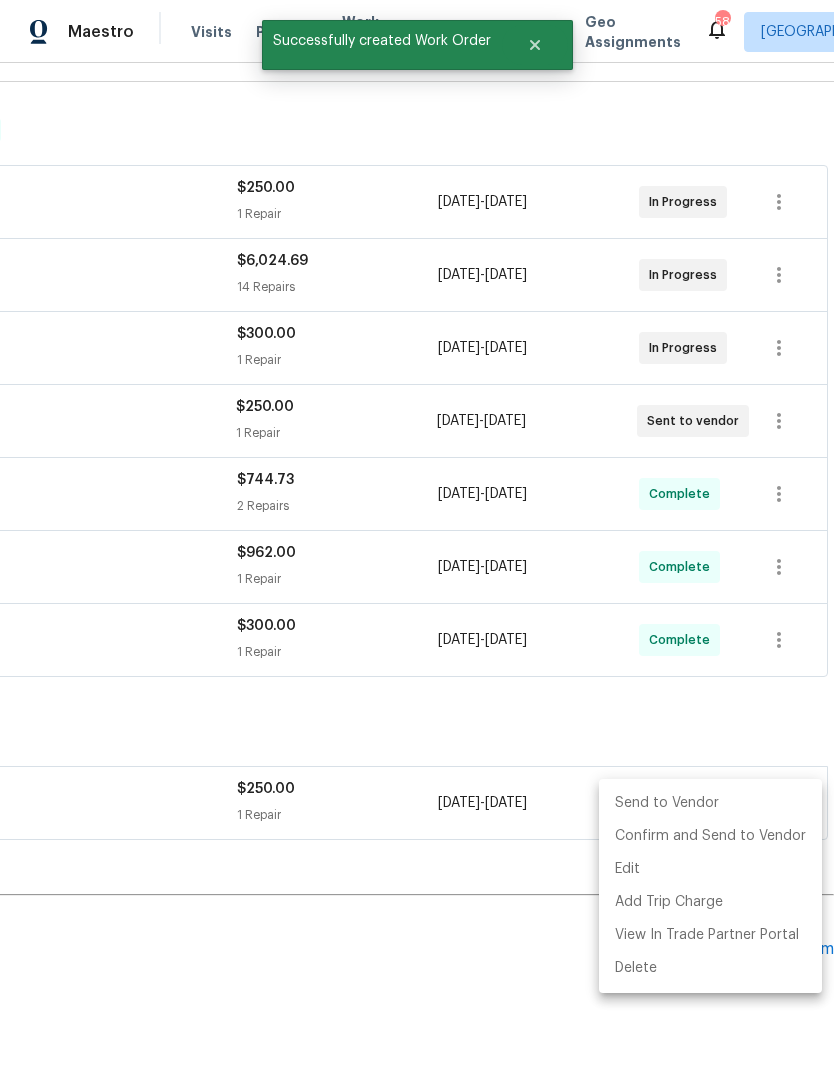 click at bounding box center (417, 543) 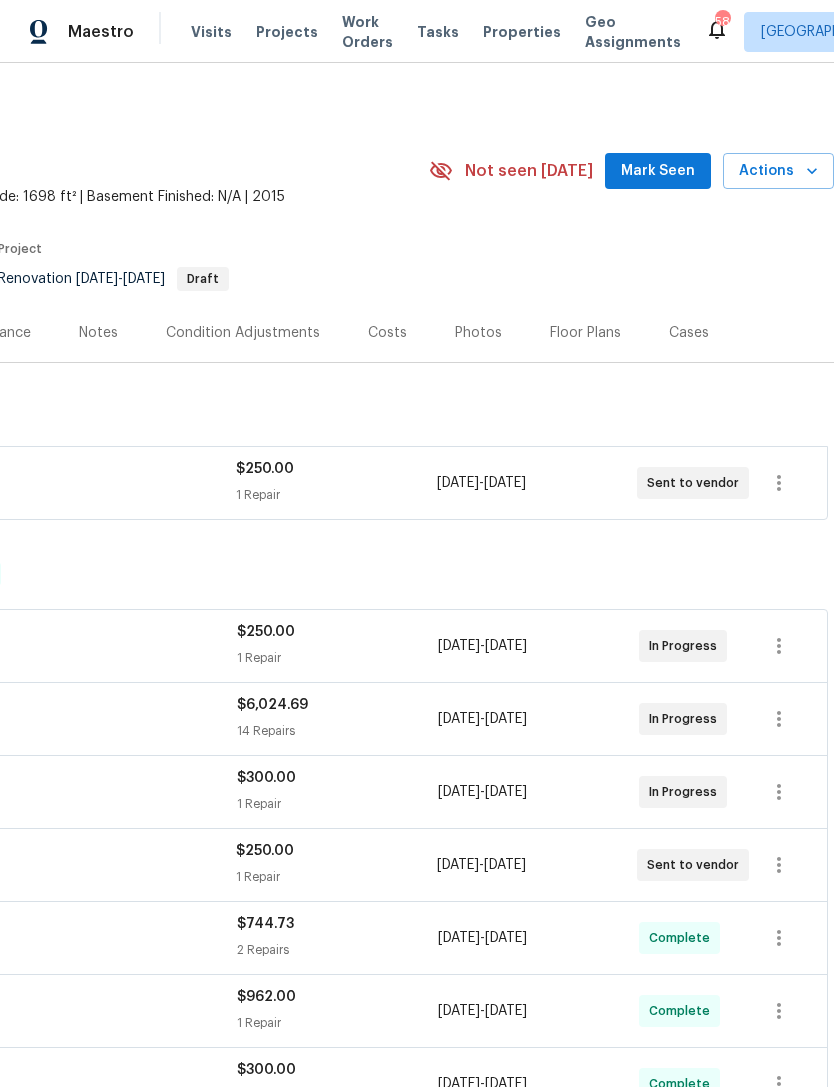 scroll, scrollTop: 0, scrollLeft: 296, axis: horizontal 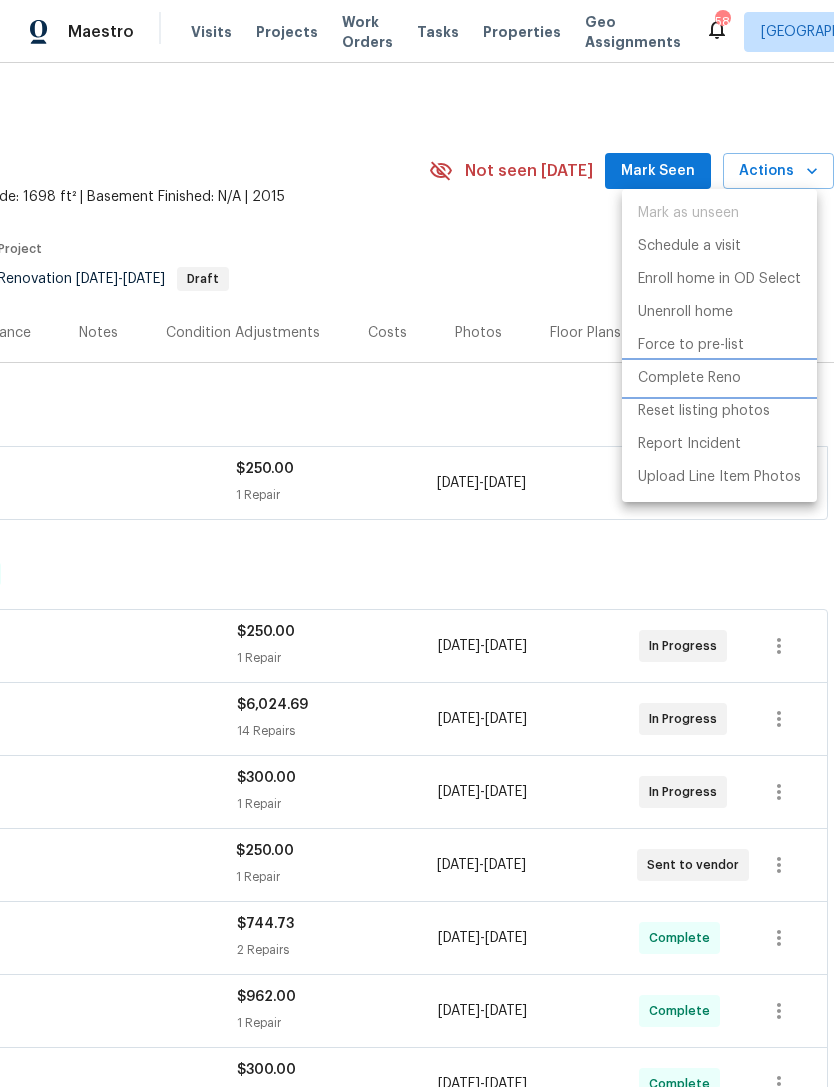 click on "Complete Reno" at bounding box center [689, 378] 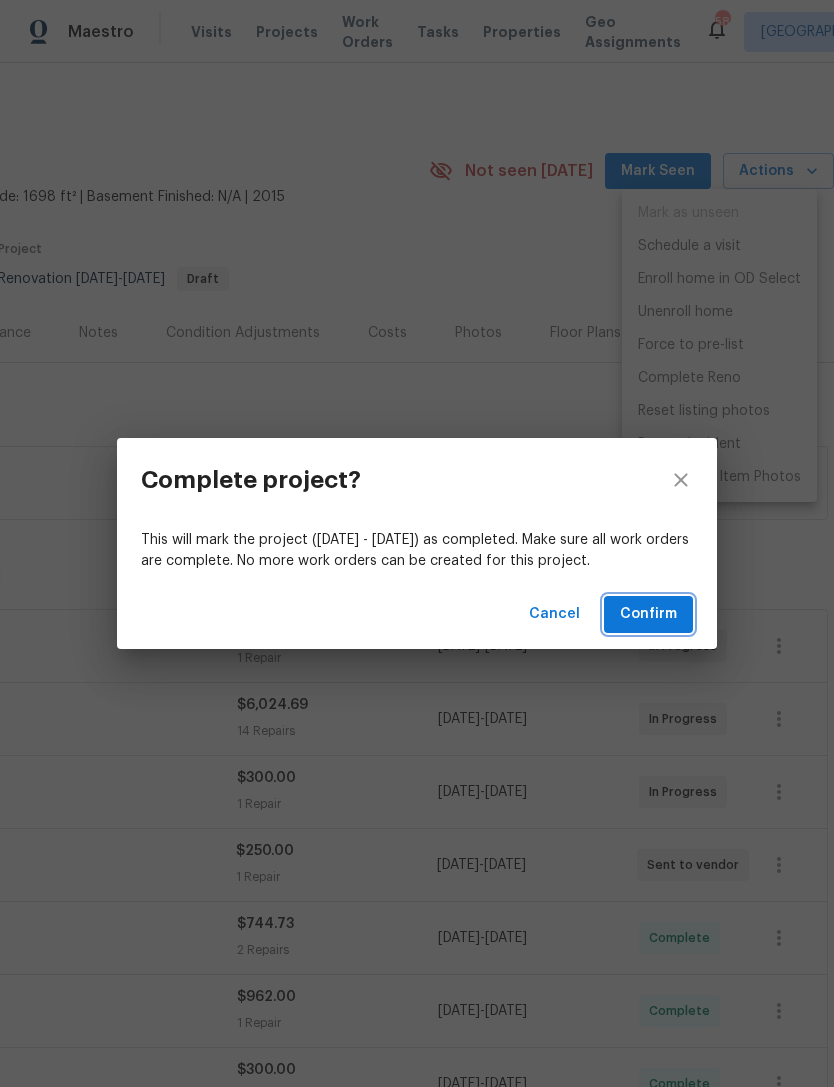 click on "Confirm" at bounding box center [648, 614] 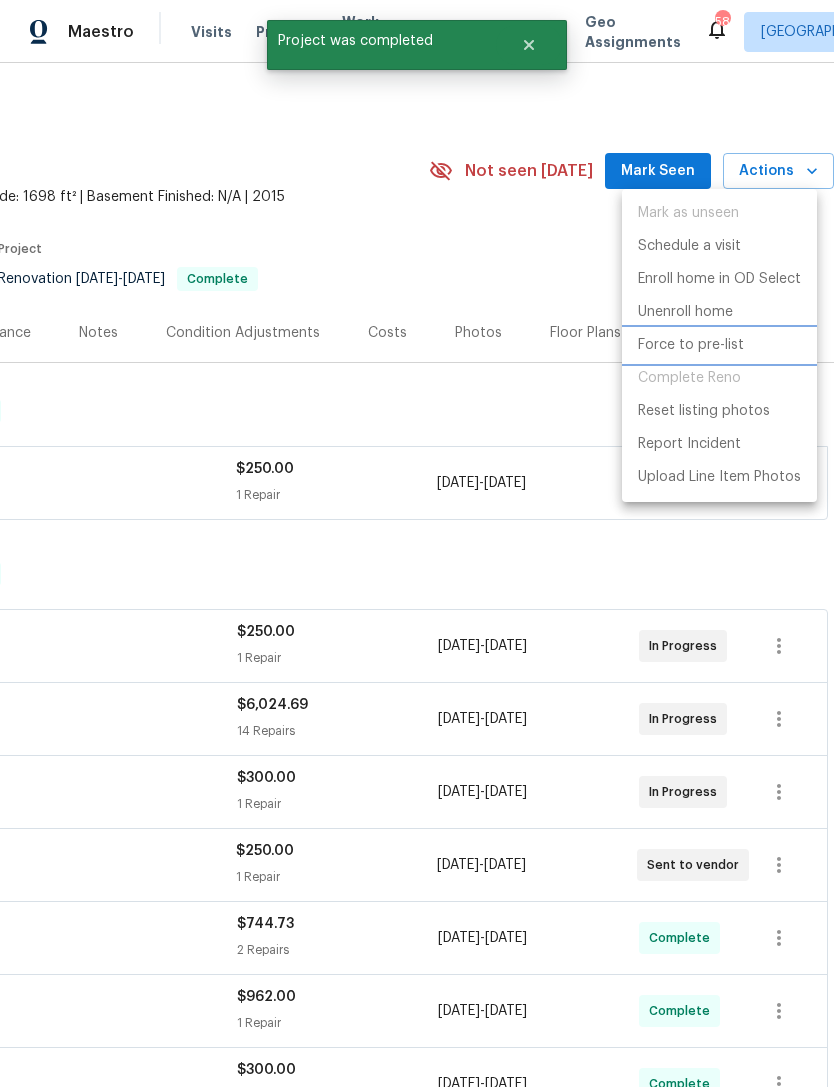 click on "Force to pre-list" at bounding box center (691, 345) 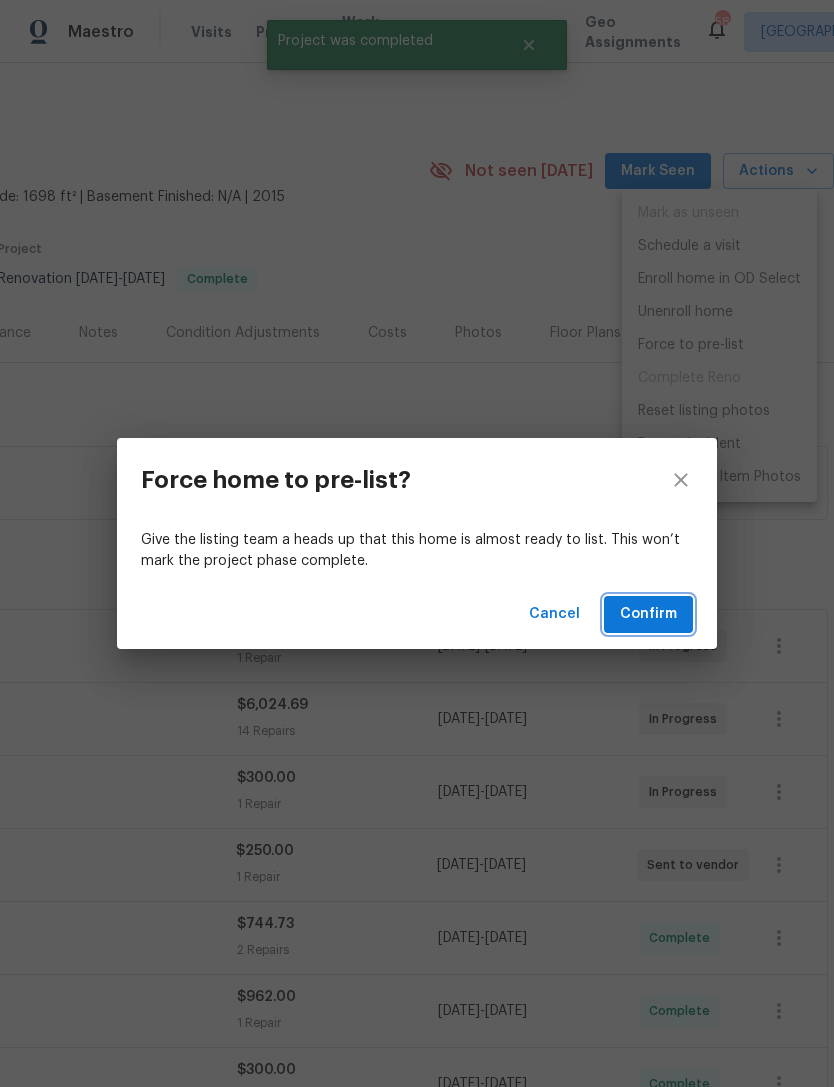 click on "Confirm" at bounding box center (648, 614) 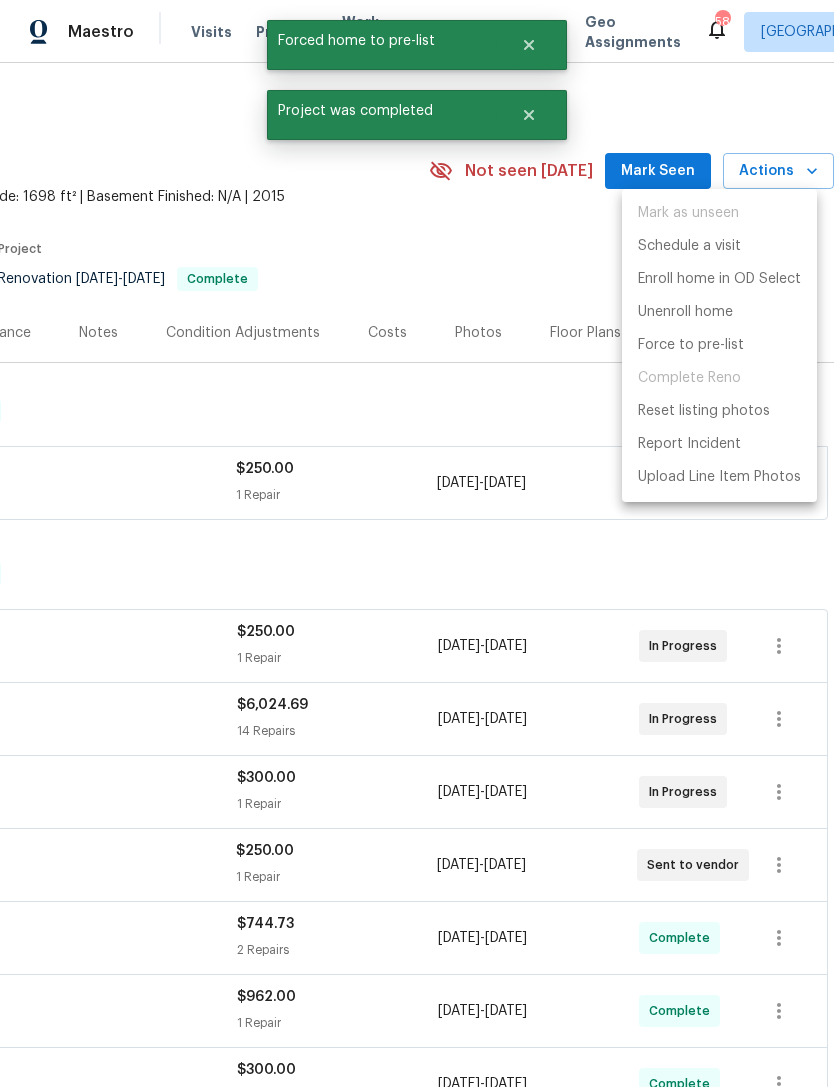 click at bounding box center (417, 543) 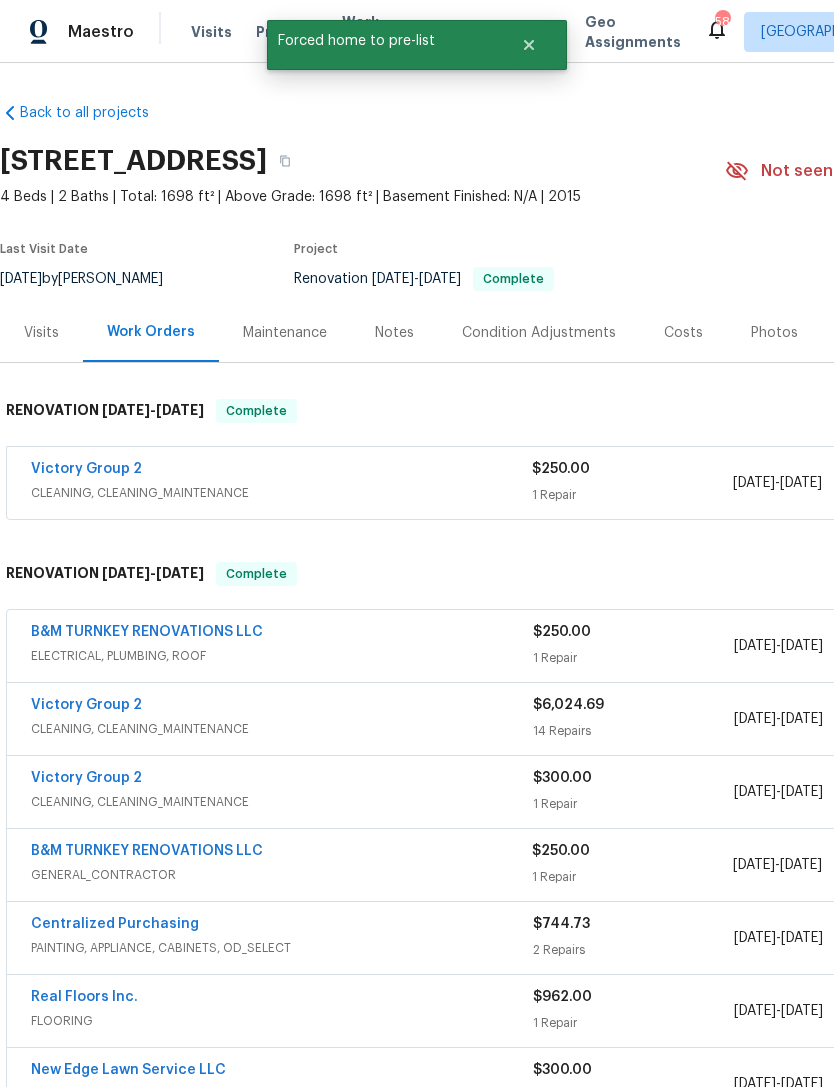 scroll, scrollTop: 0, scrollLeft: 0, axis: both 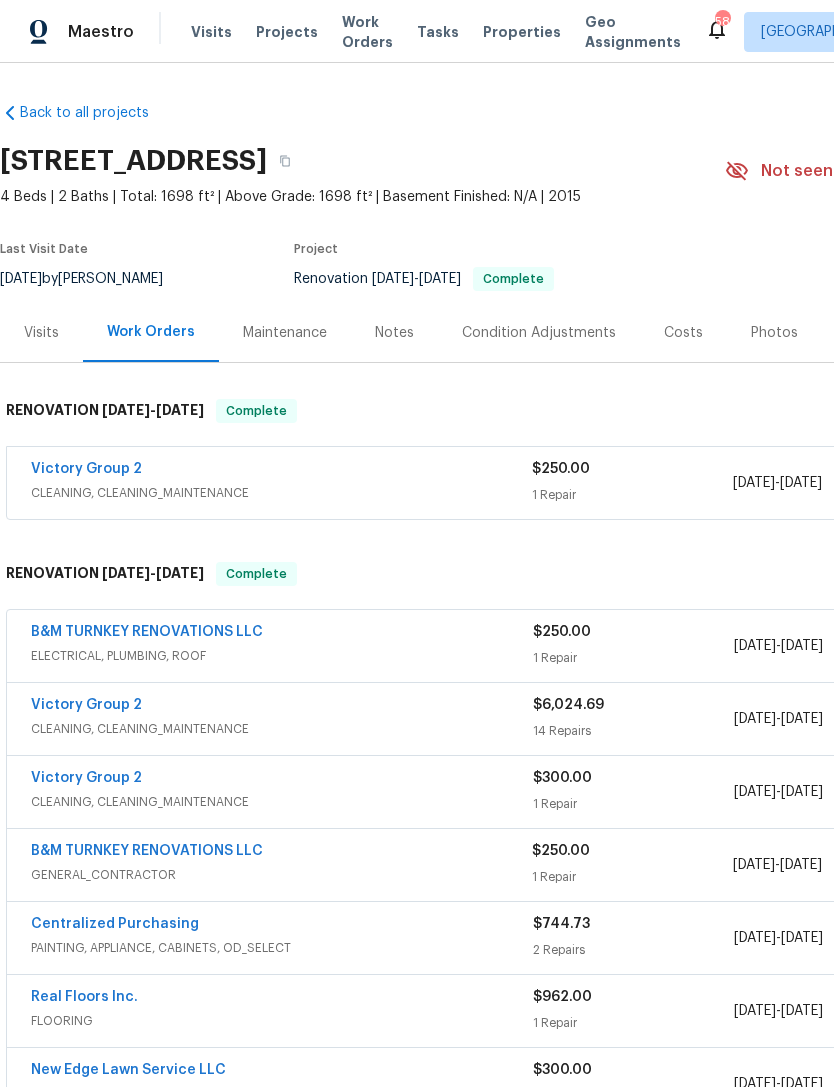 click on "Visits" at bounding box center [211, 32] 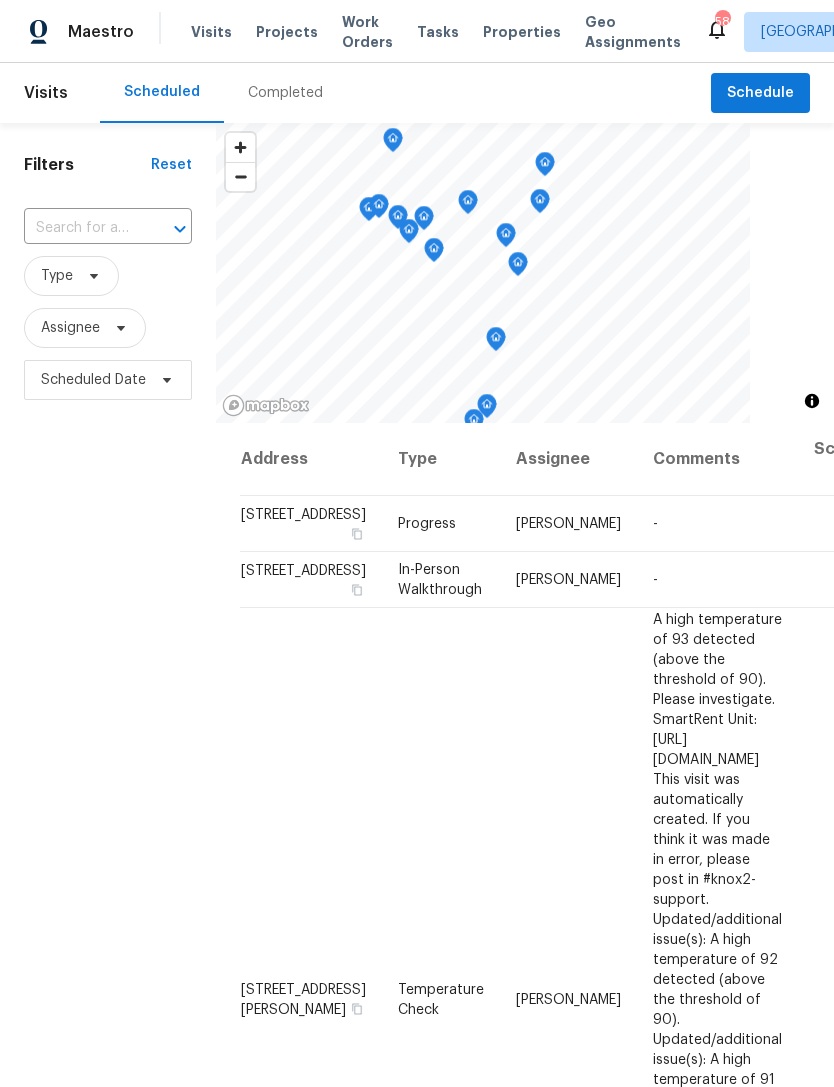 click at bounding box center (80, 228) 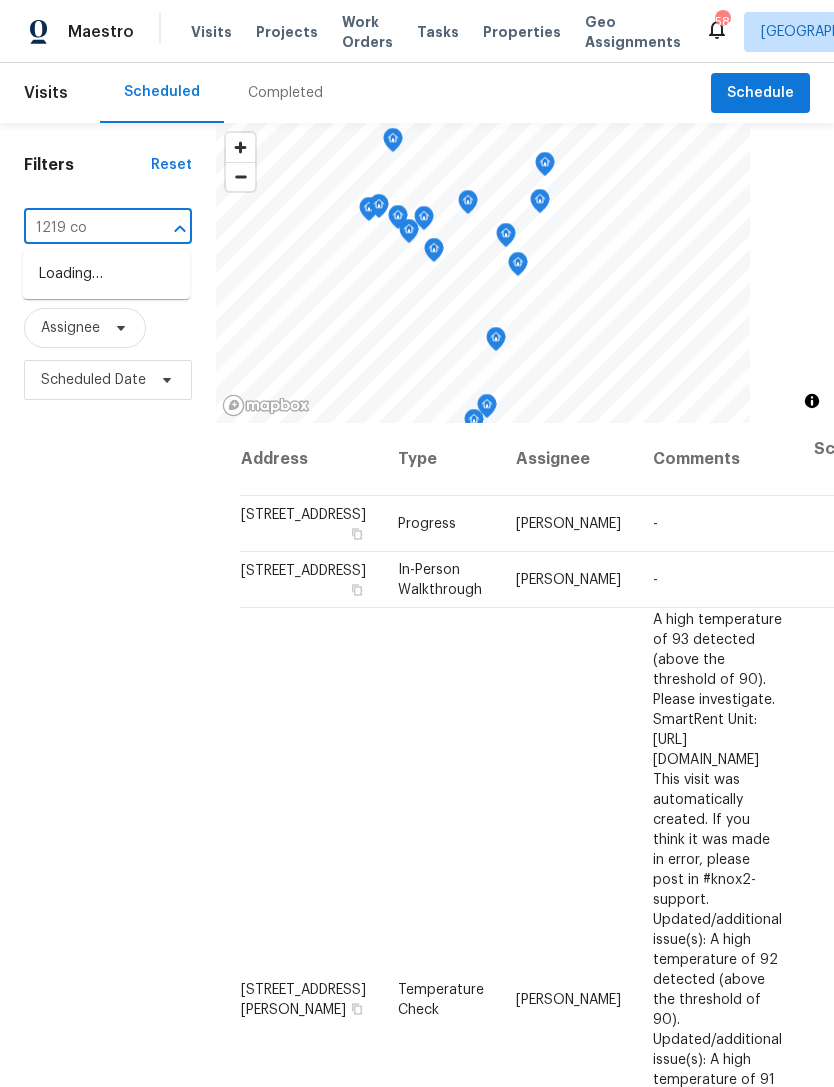type on "1219 cod" 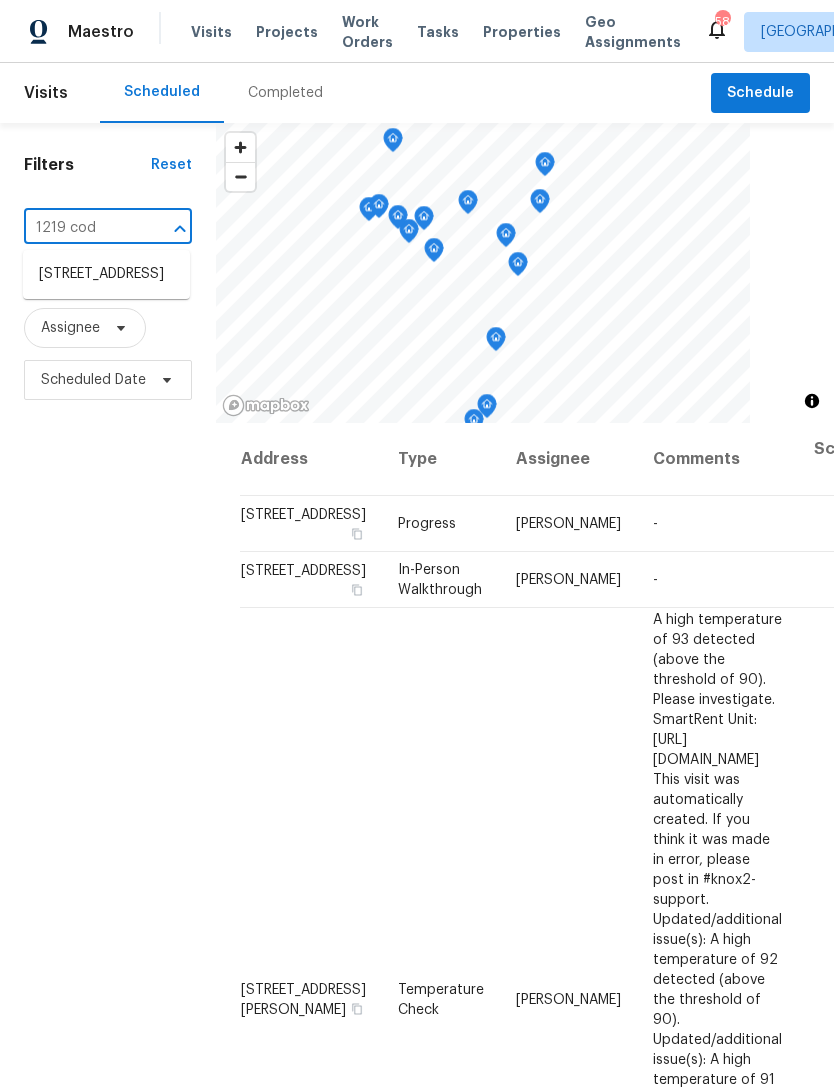 click on "1219 Coda Ct, Dundee, FL 33838" at bounding box center (106, 274) 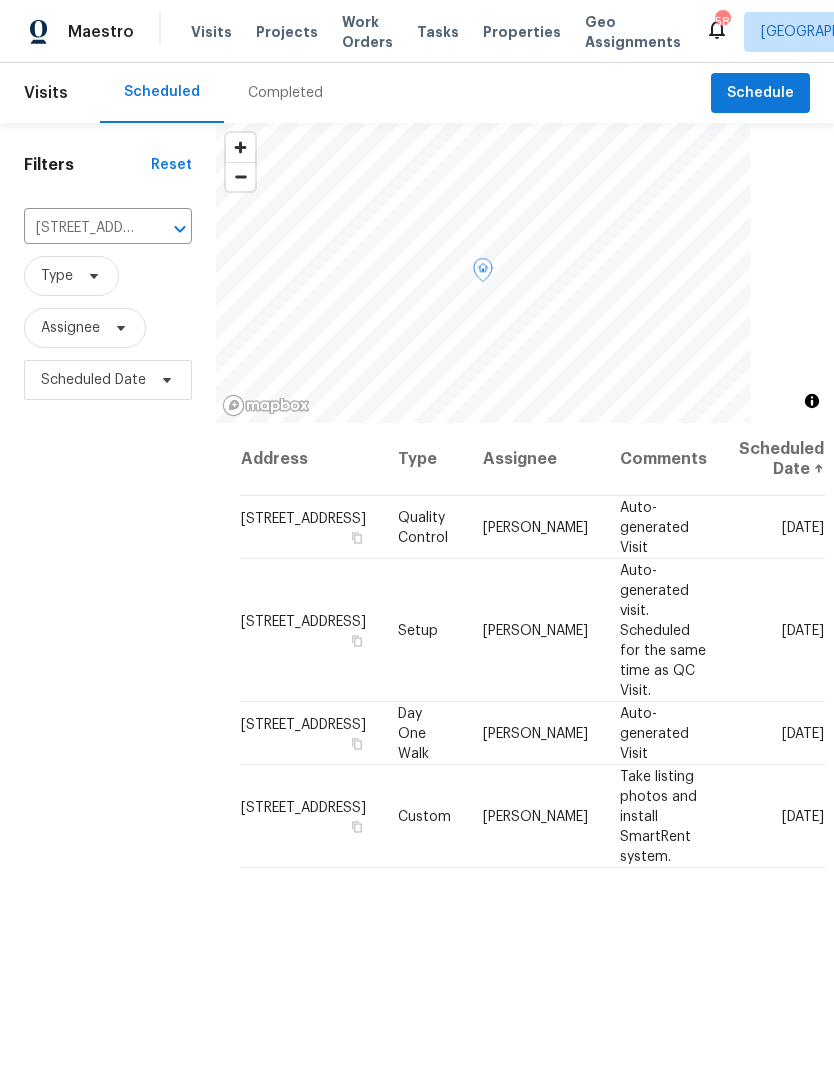 click at bounding box center (0, 0) 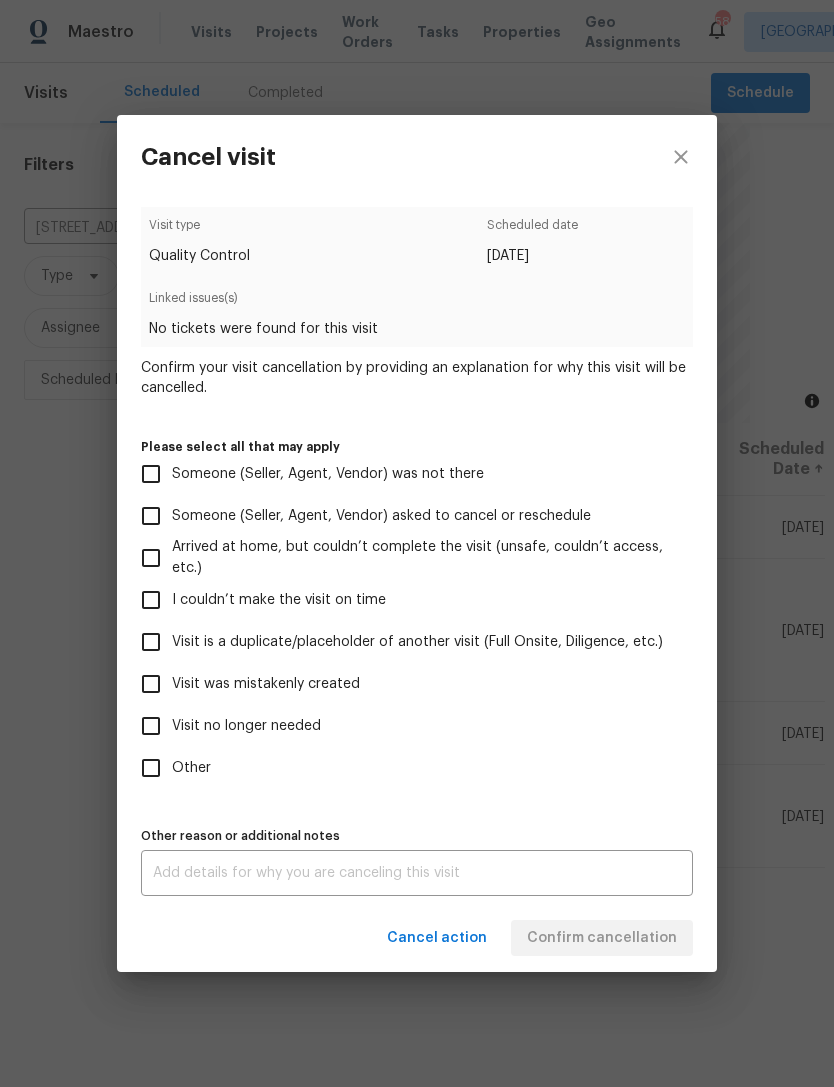 click on "Visit was mistakenly created" at bounding box center (266, 684) 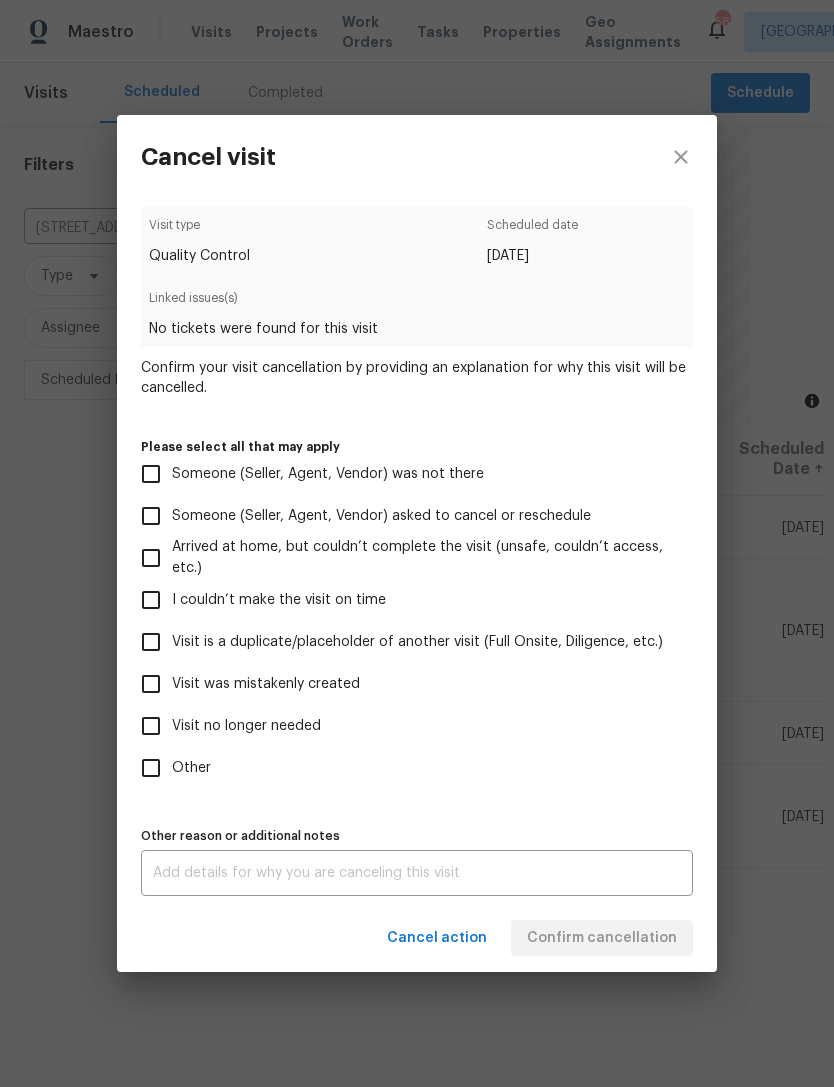 click on "Visit was mistakenly created" at bounding box center [151, 684] 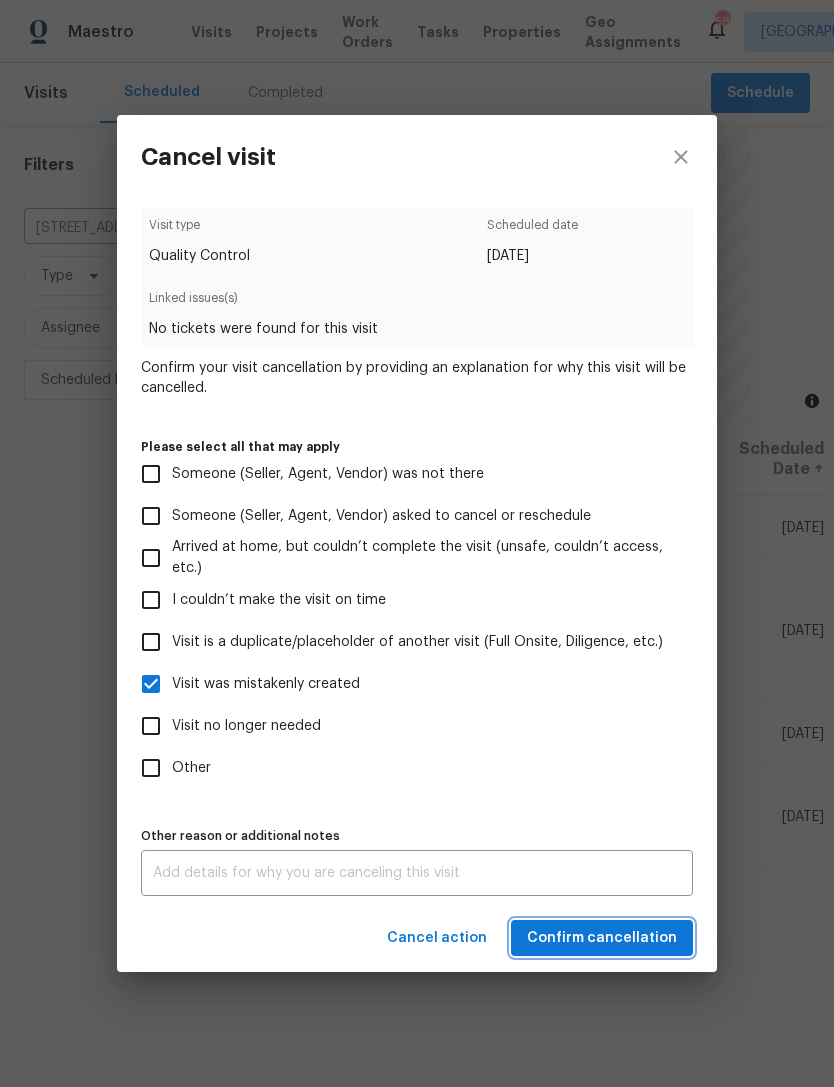 click on "Confirm cancellation" at bounding box center [602, 938] 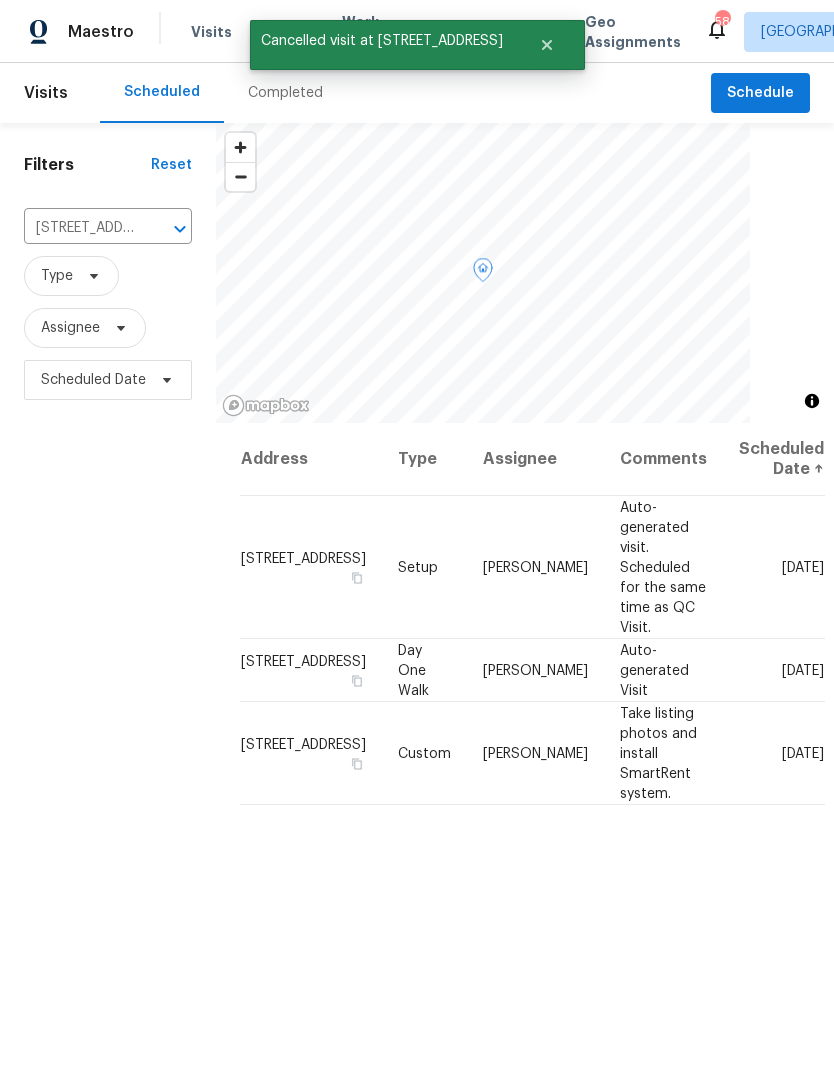 click at bounding box center [0, 0] 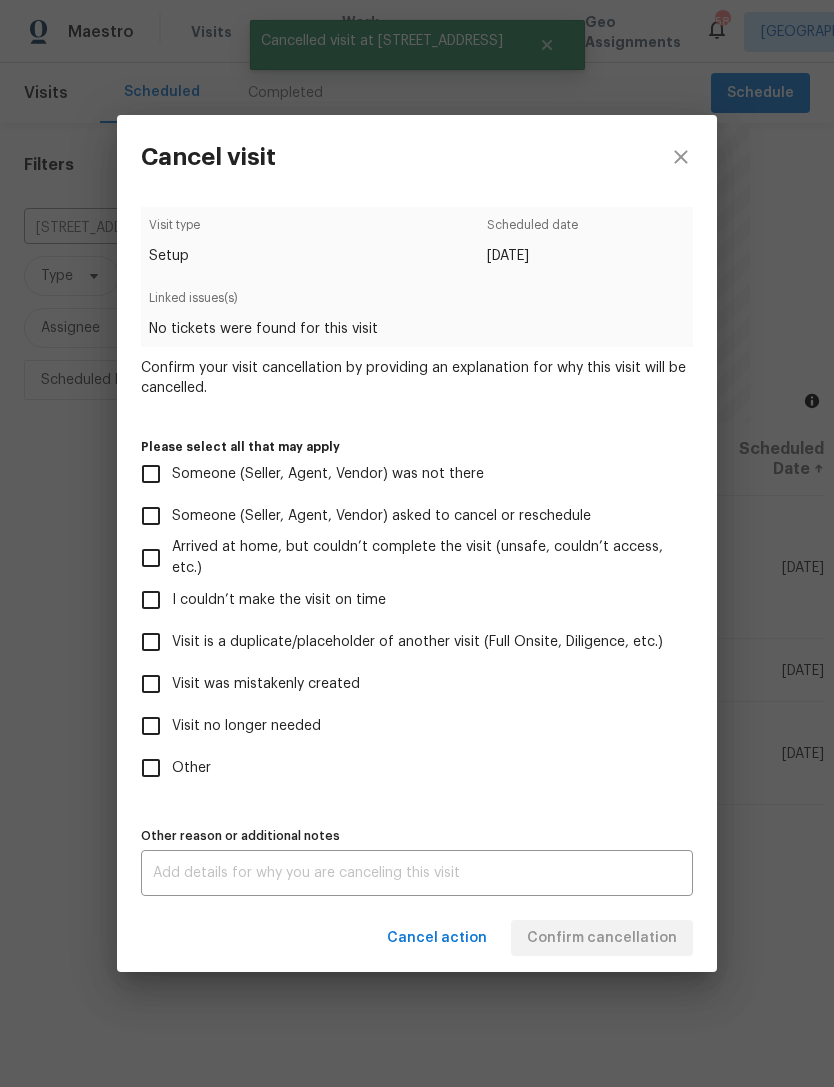 click on "Visit was mistakenly created" at bounding box center [266, 684] 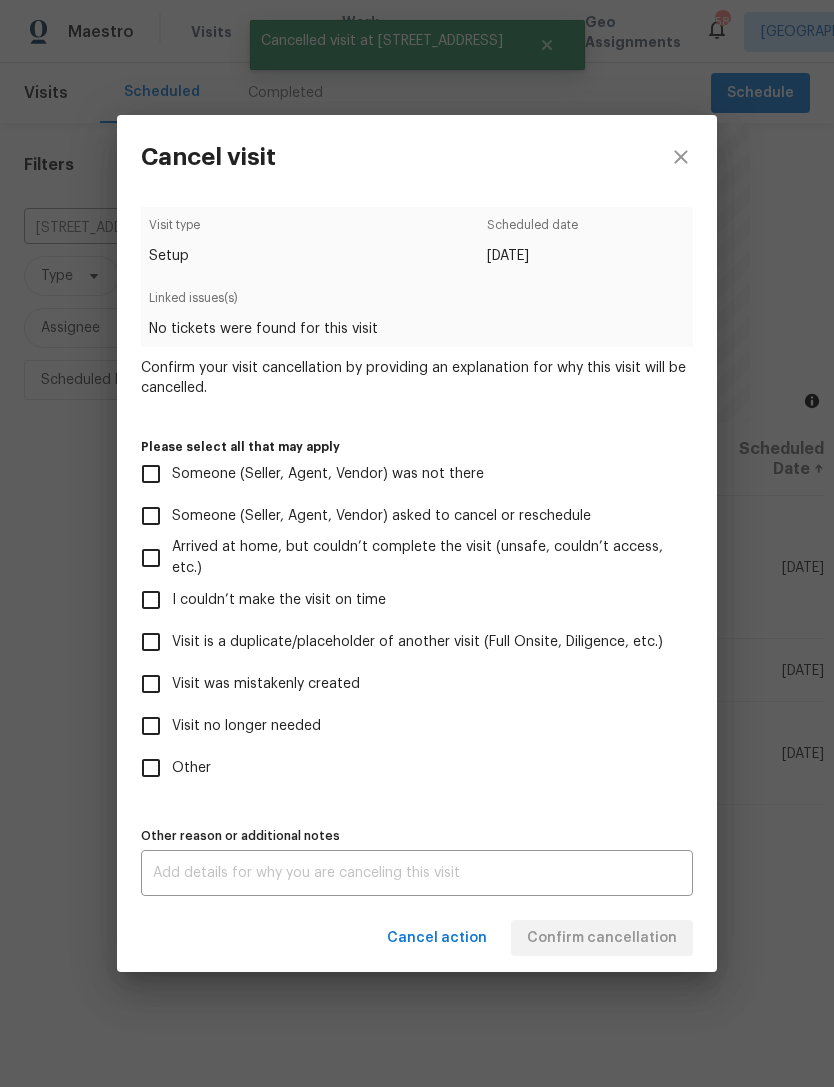 click on "Visit was mistakenly created" at bounding box center [151, 684] 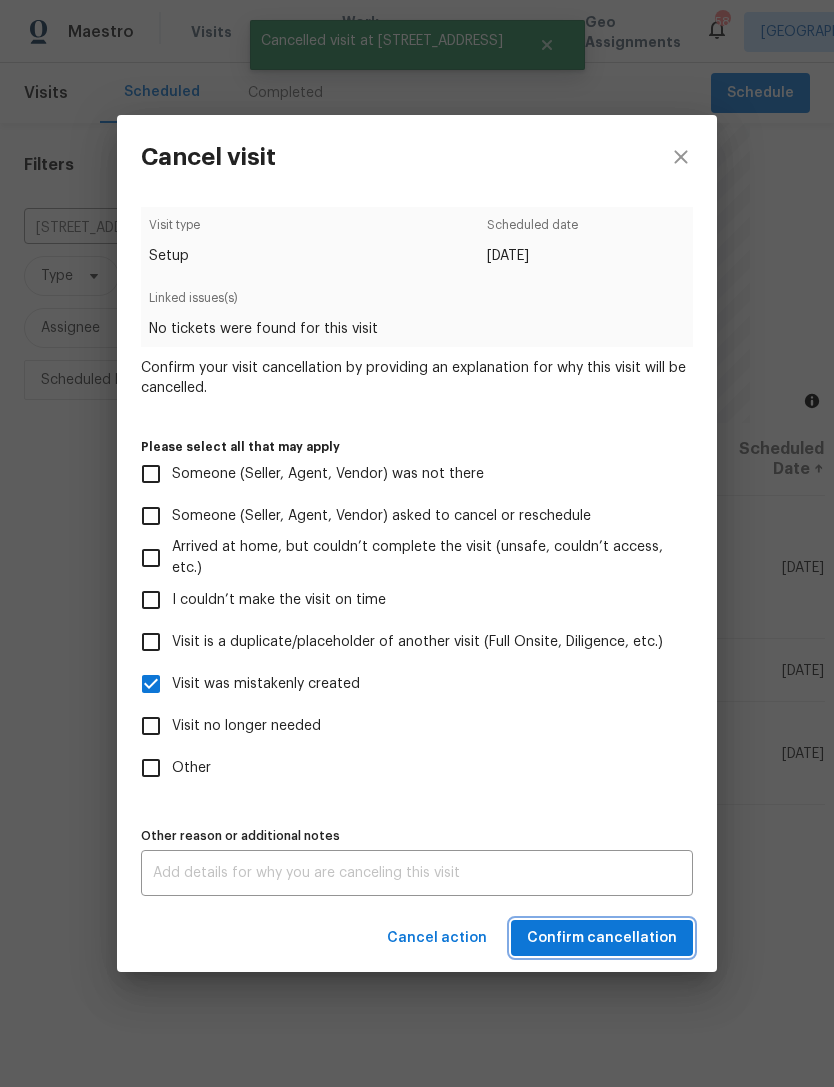 click on "Confirm cancellation" at bounding box center (602, 938) 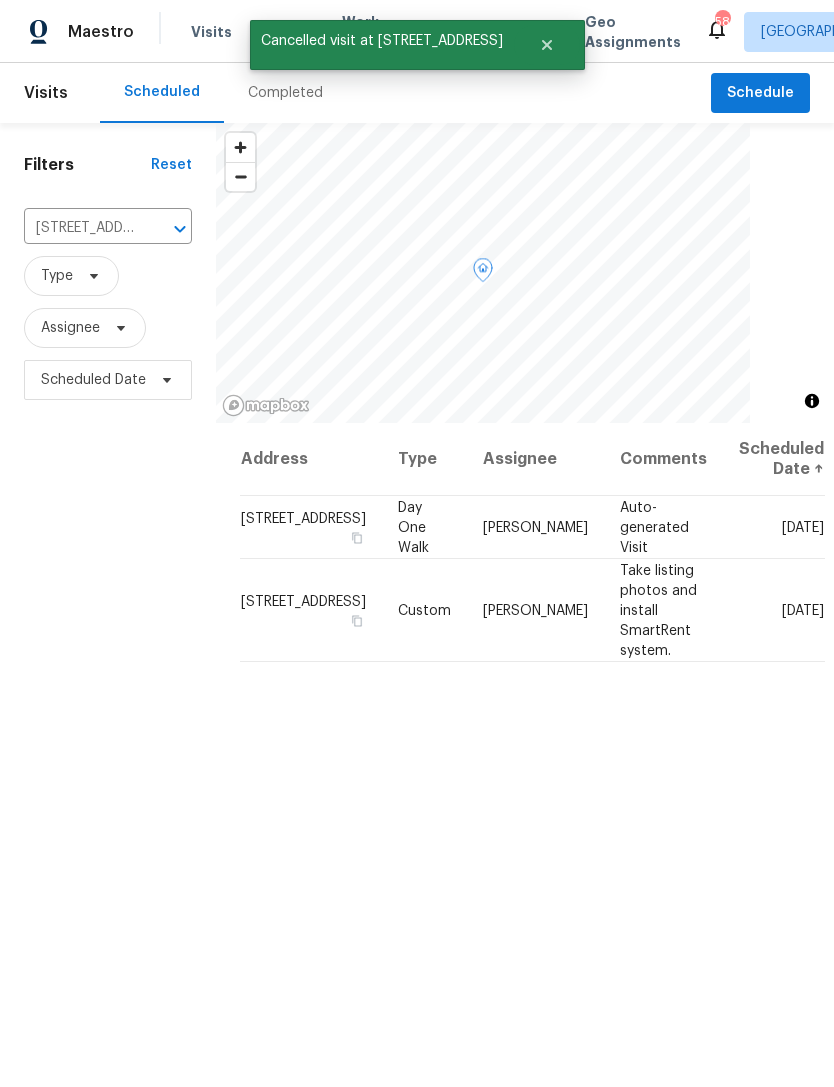 click 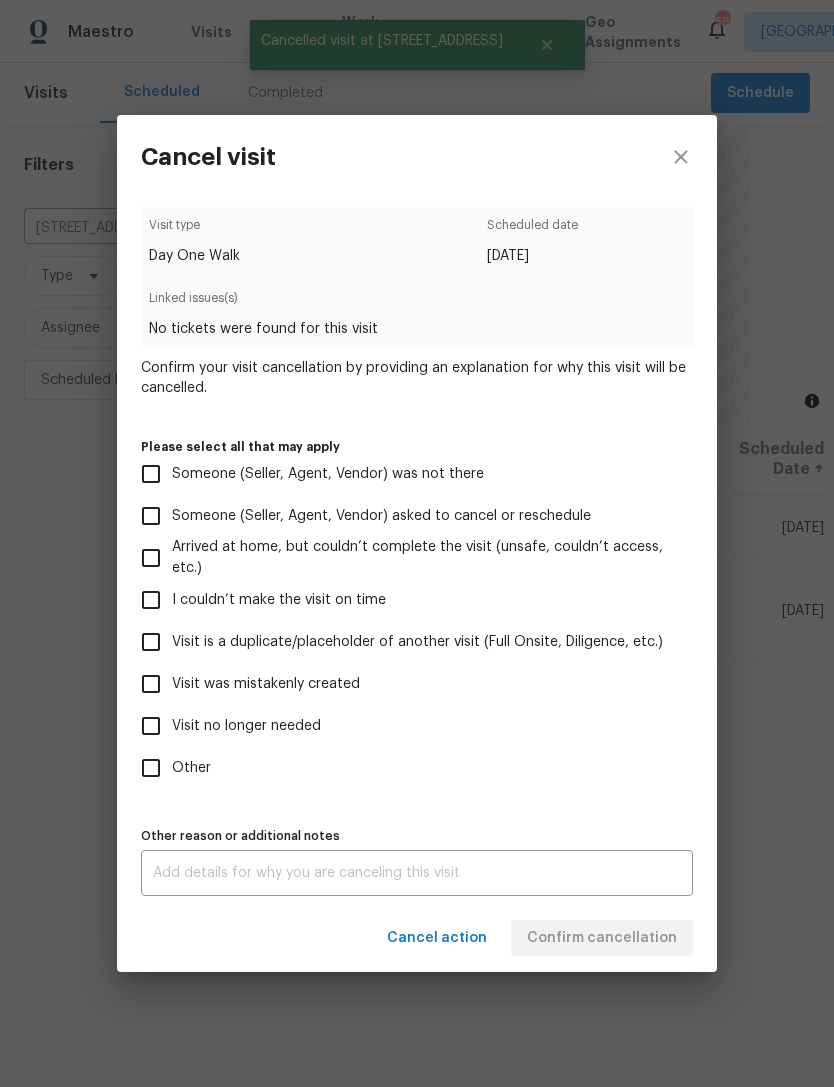 click on "Visit was mistakenly created" at bounding box center (266, 684) 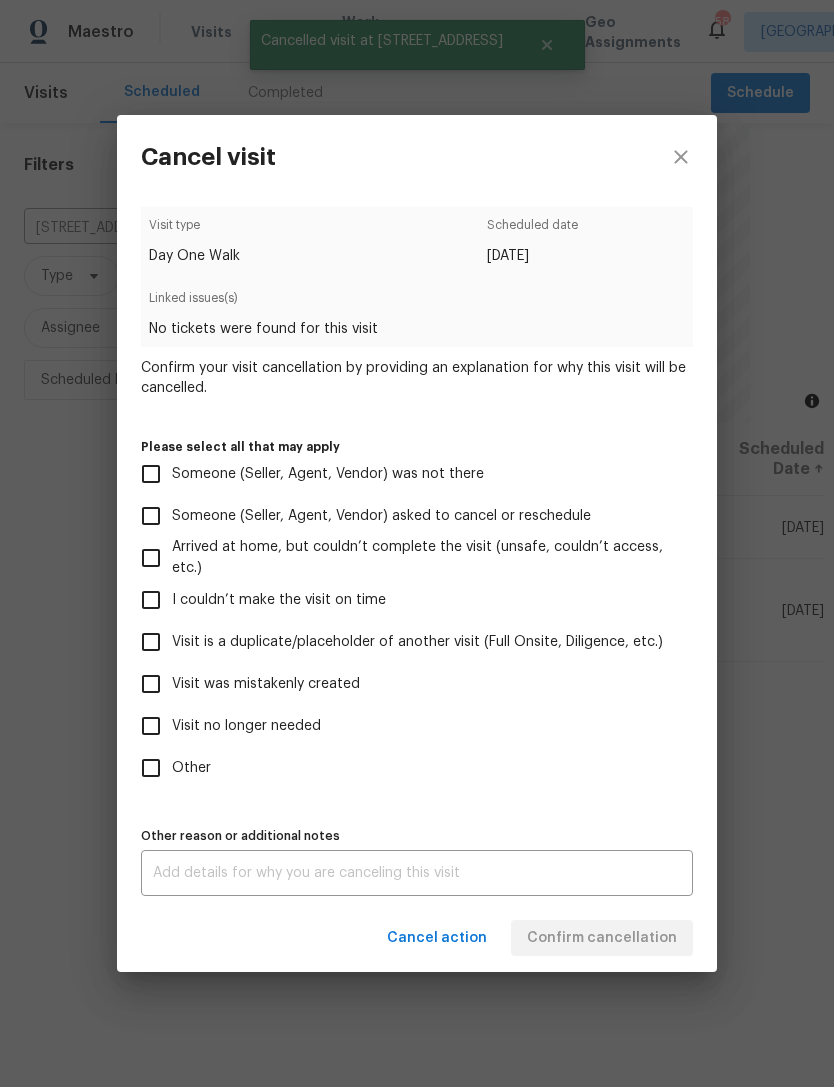 click on "Visit was mistakenly created" at bounding box center [151, 684] 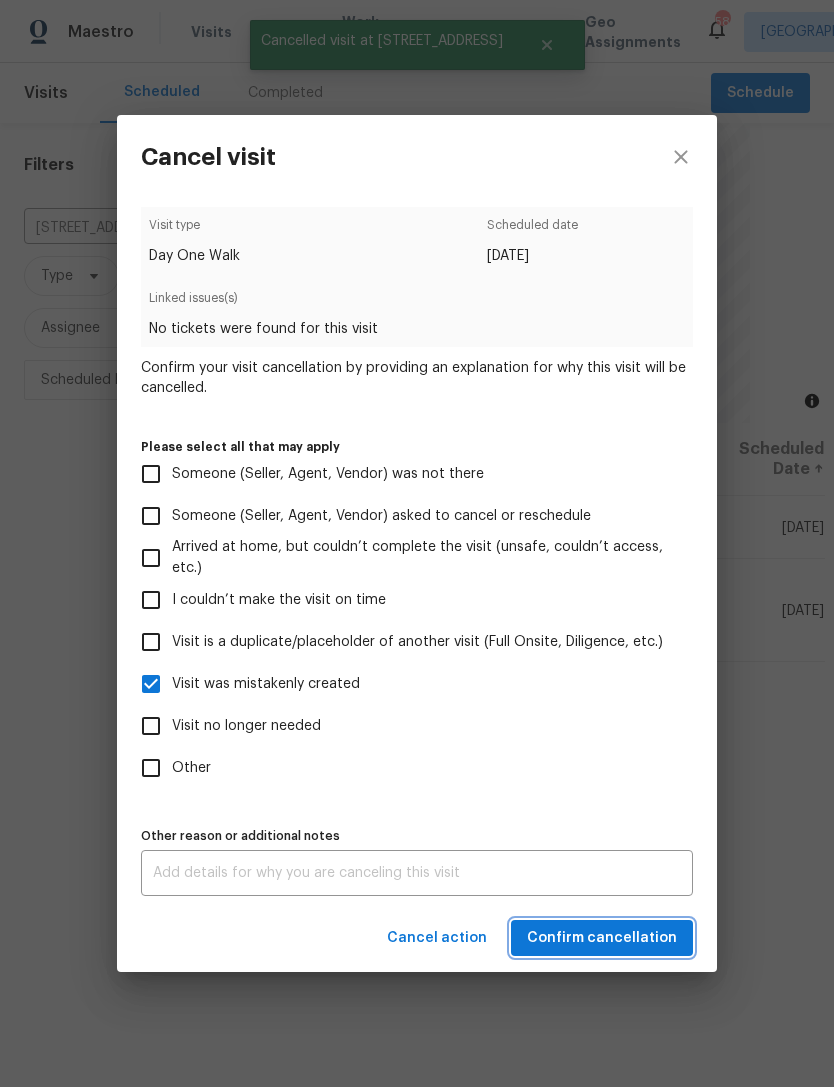 click on "Confirm cancellation" at bounding box center (602, 938) 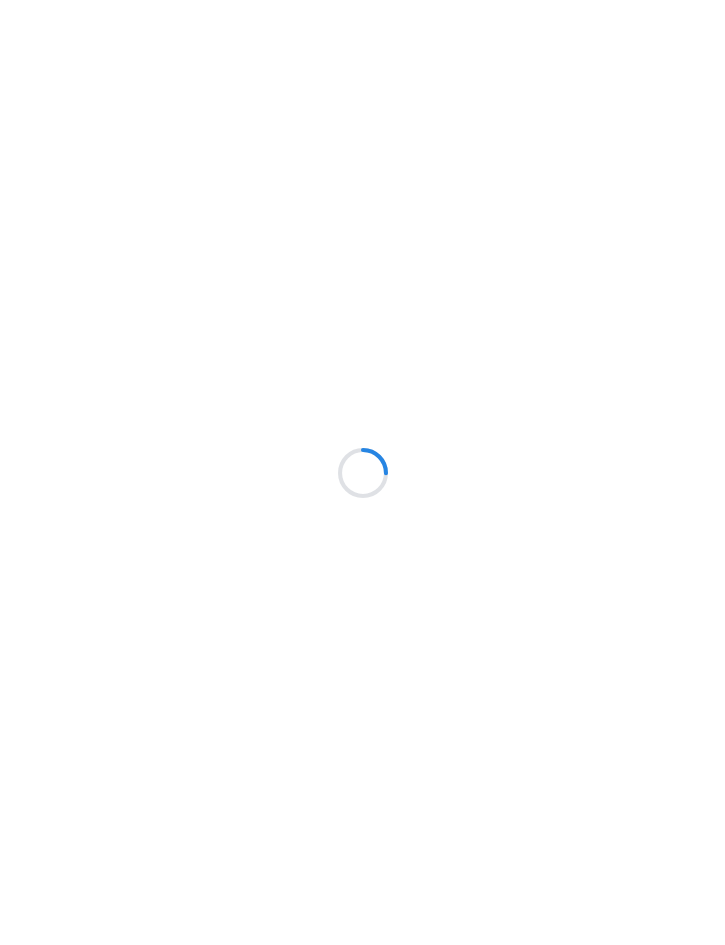 scroll, scrollTop: 0, scrollLeft: 0, axis: both 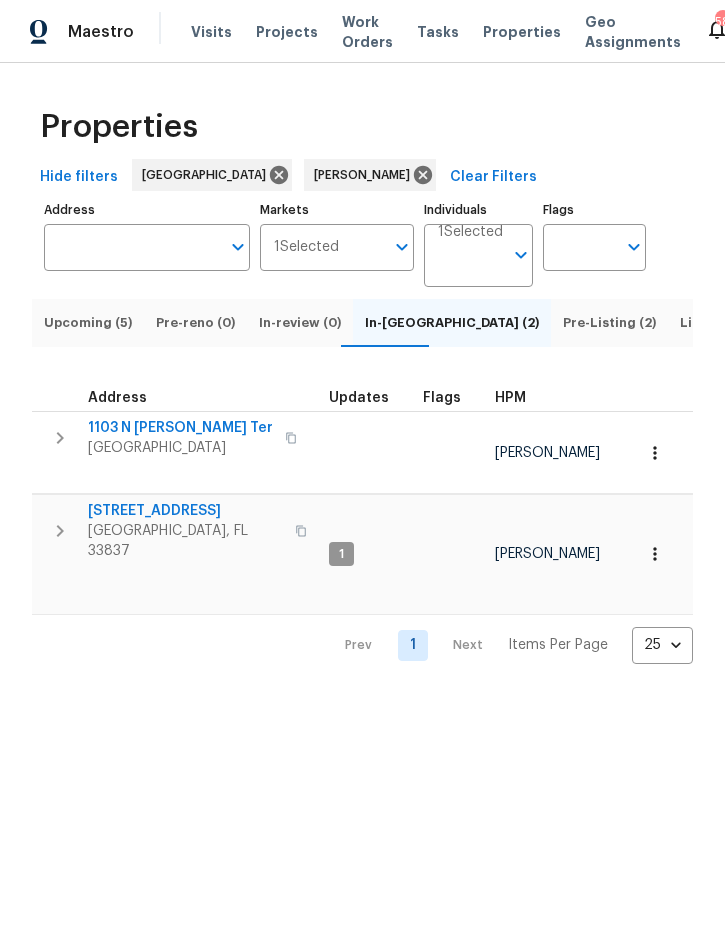 click on "Upcoming (5)" at bounding box center [88, 323] 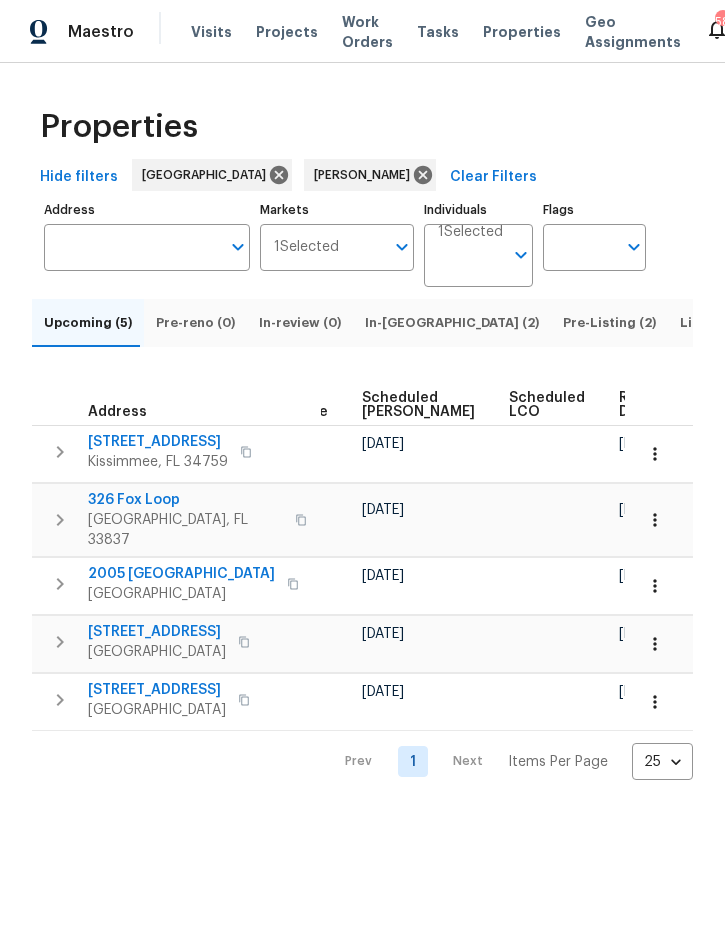 scroll, scrollTop: 0, scrollLeft: 612, axis: horizontal 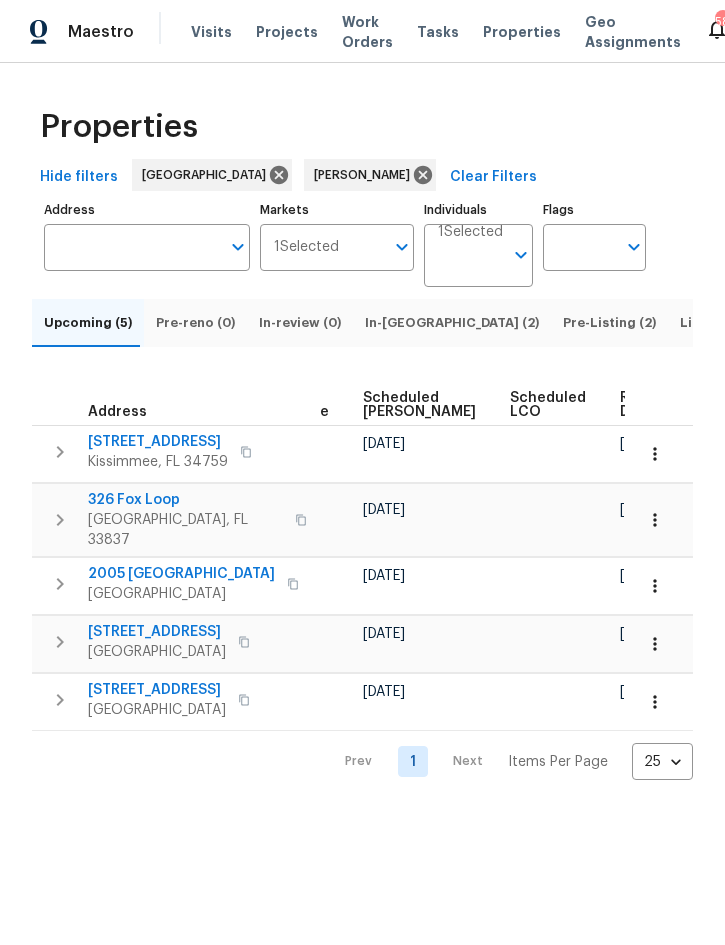 click on "Ready Date" at bounding box center (642, 405) 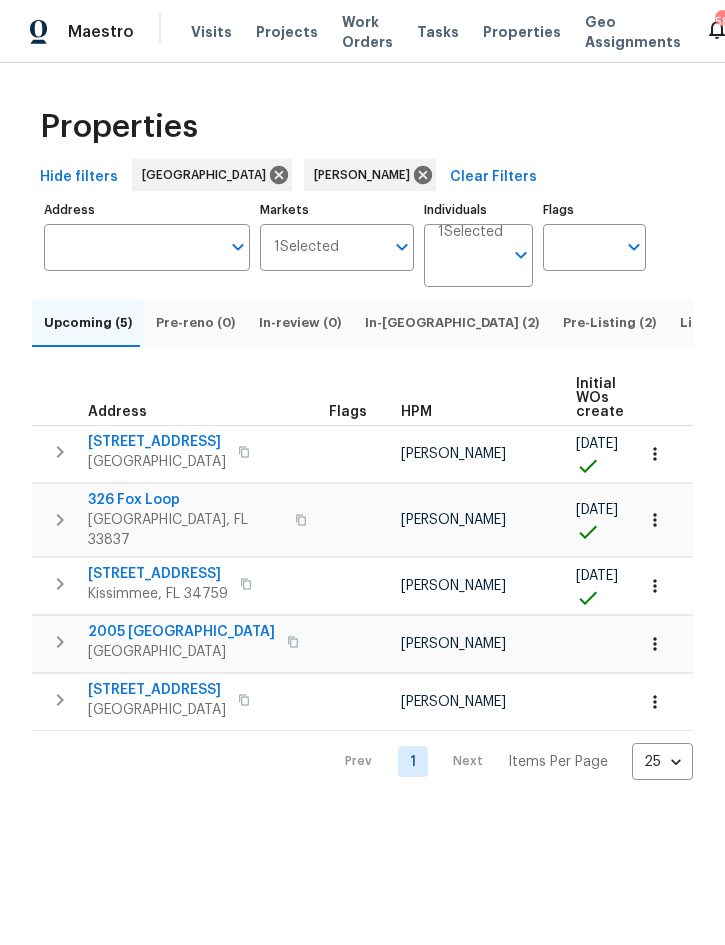 scroll, scrollTop: 0, scrollLeft: 0, axis: both 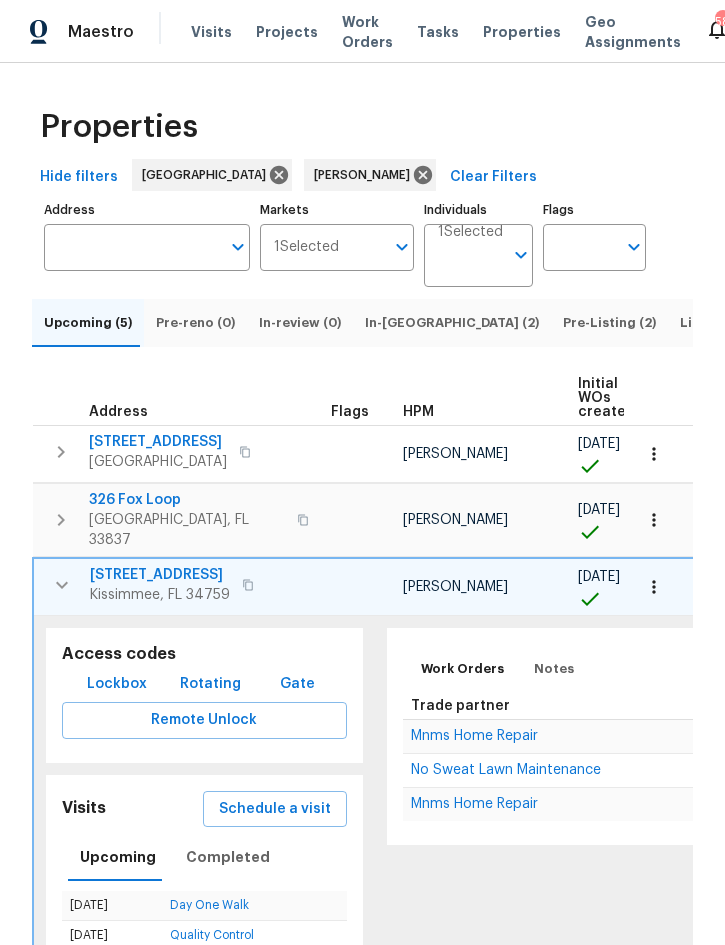 click 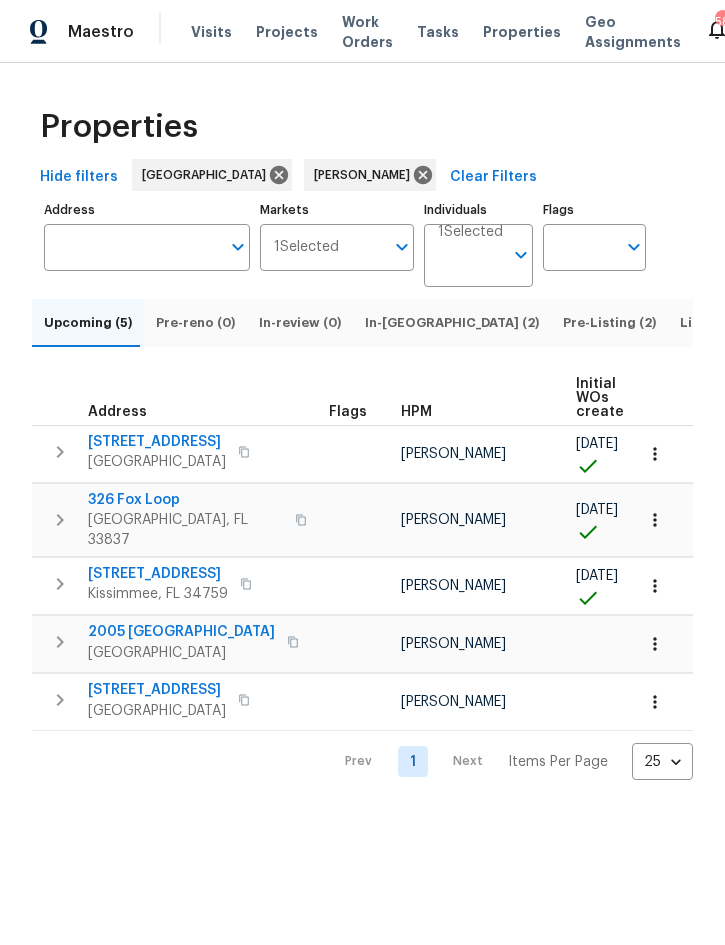 click 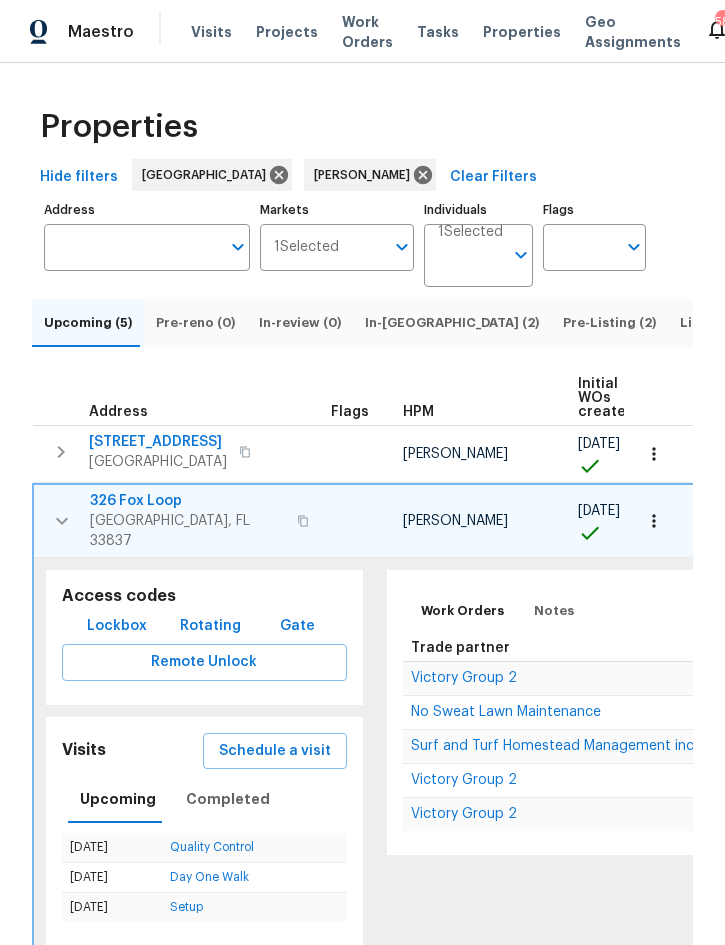 click 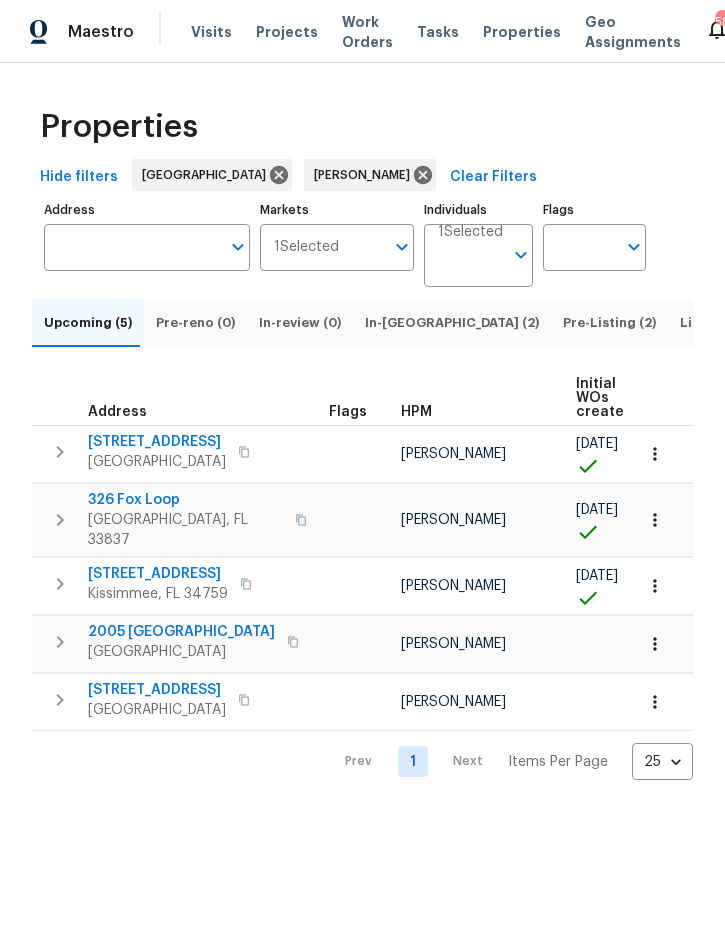 click on "Resale (21)" at bounding box center (807, 323) 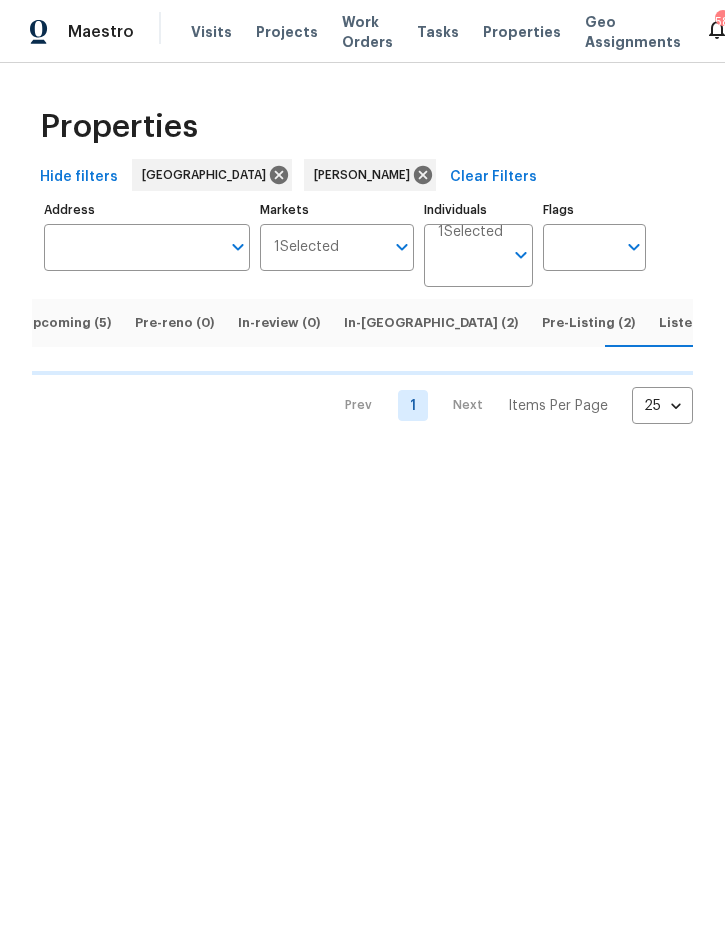 scroll, scrollTop: 0, scrollLeft: 22, axis: horizontal 